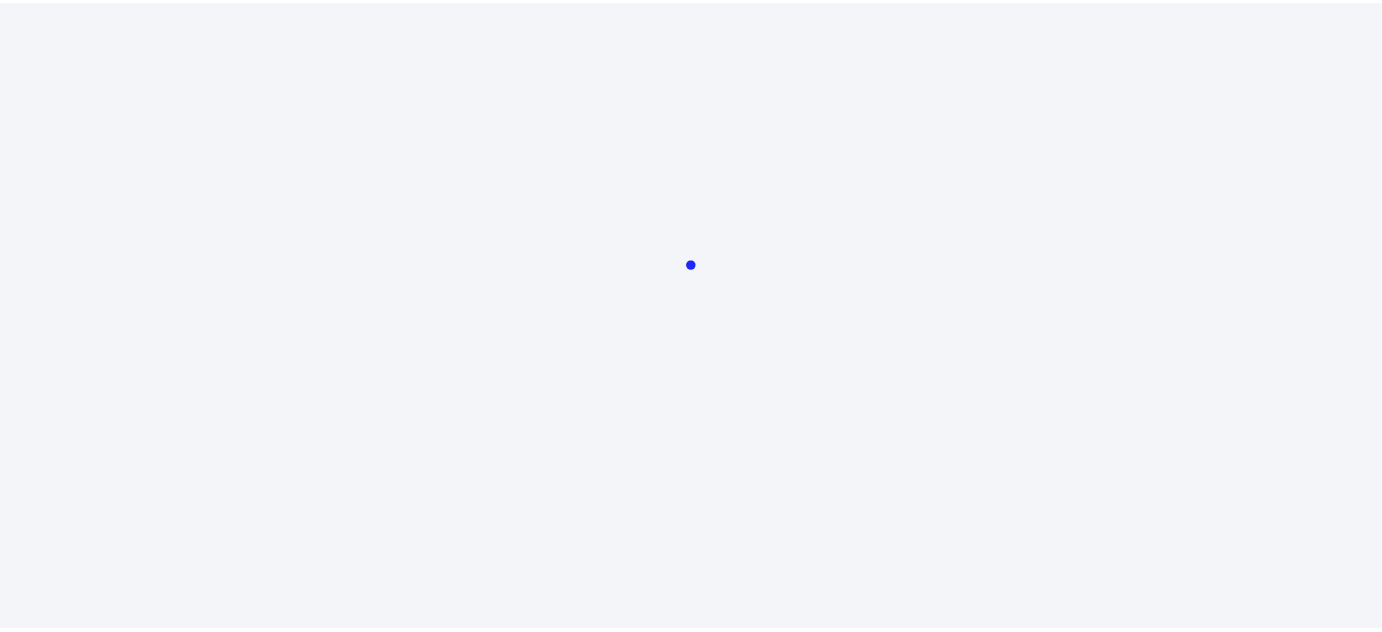 scroll, scrollTop: 0, scrollLeft: 0, axis: both 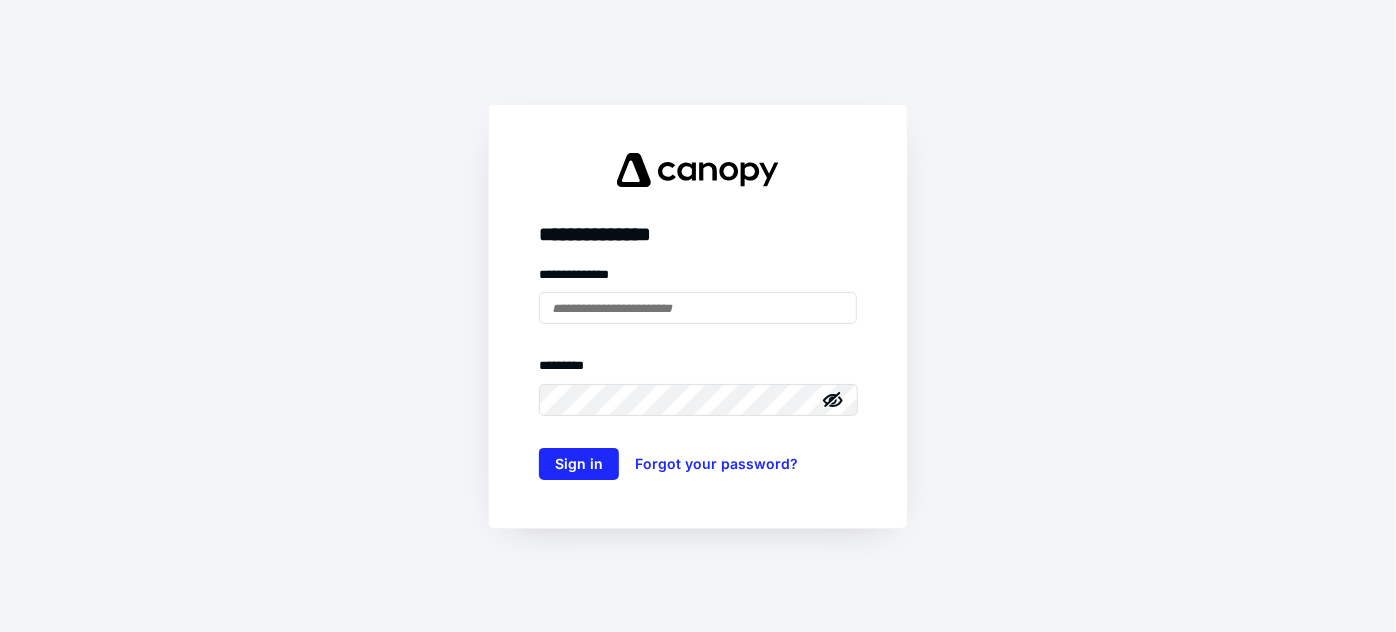 type on "**********" 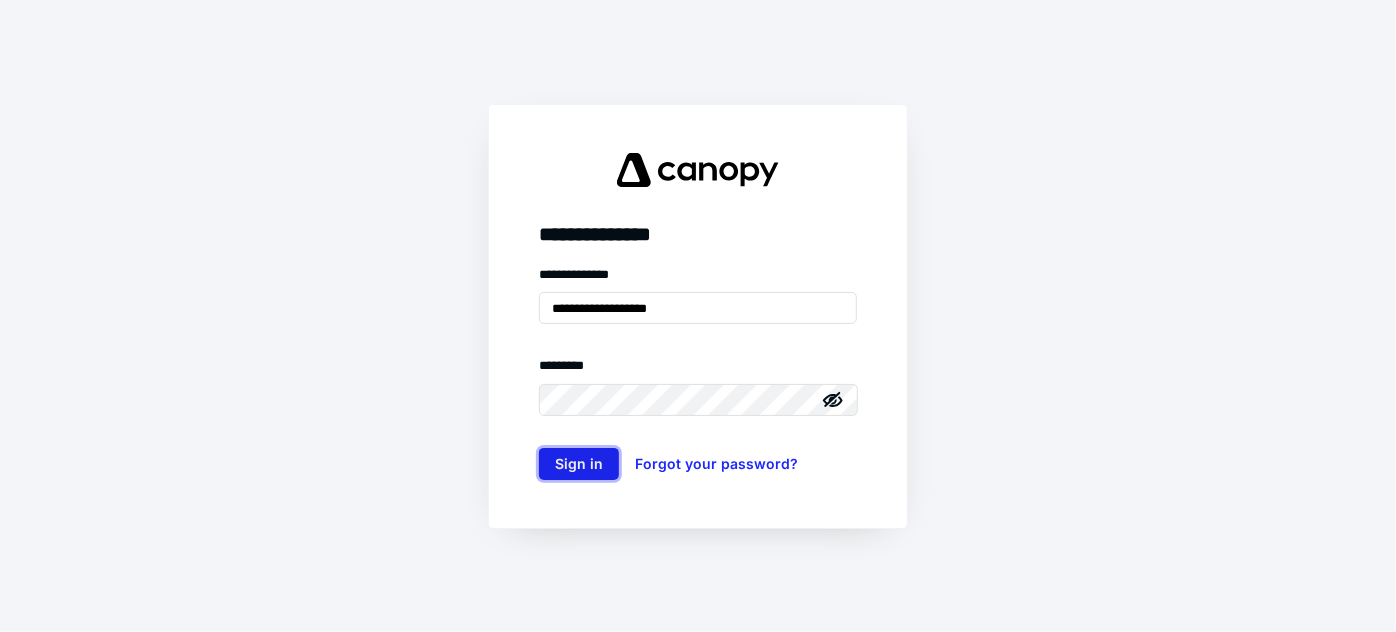 click on "Sign in" at bounding box center (579, 464) 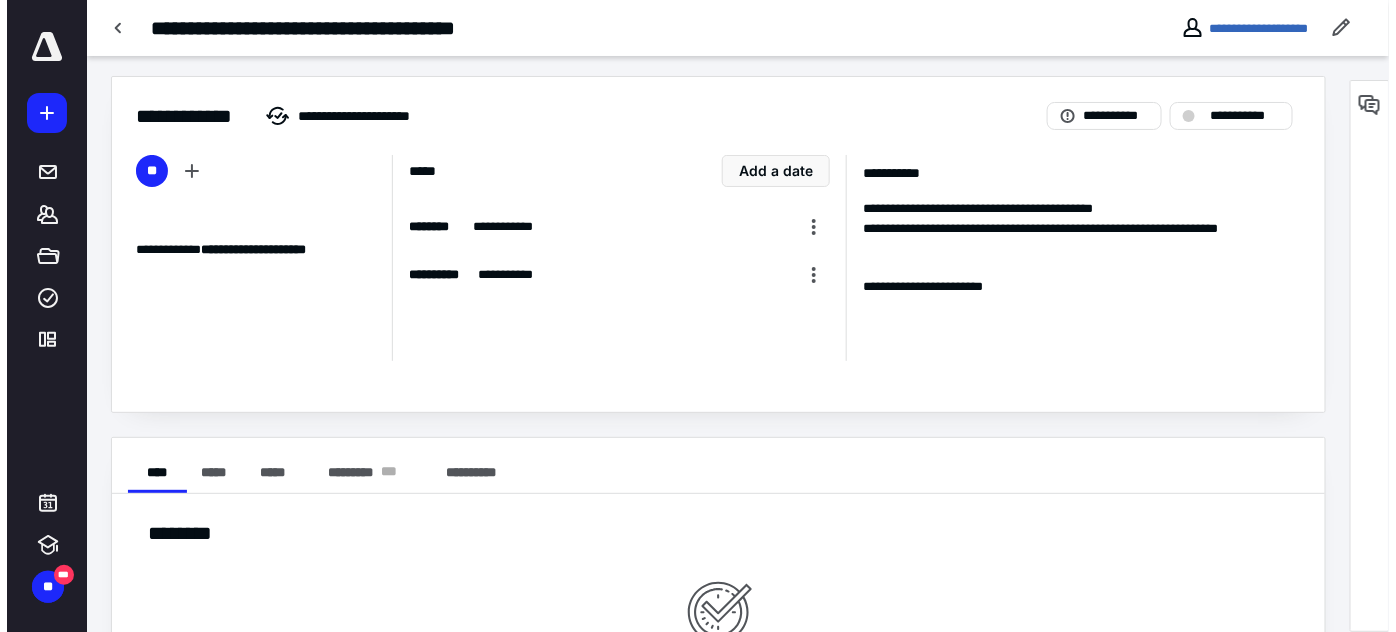 scroll, scrollTop: 0, scrollLeft: 0, axis: both 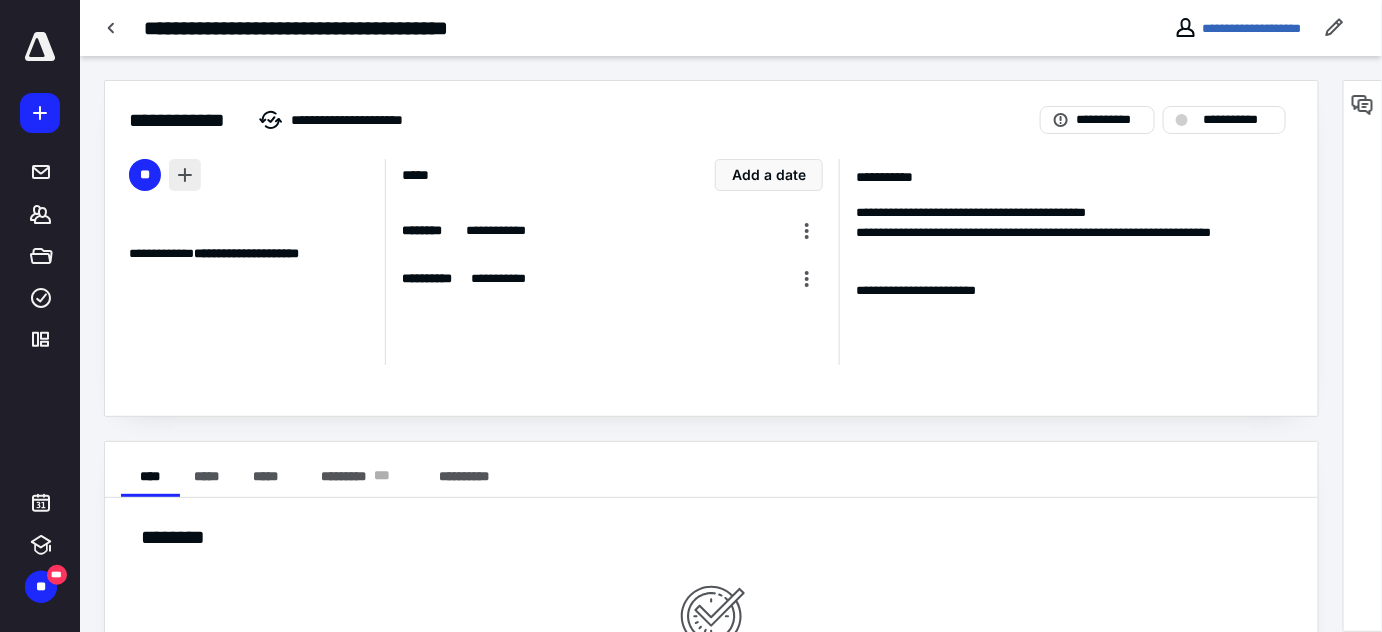click at bounding box center [185, 175] 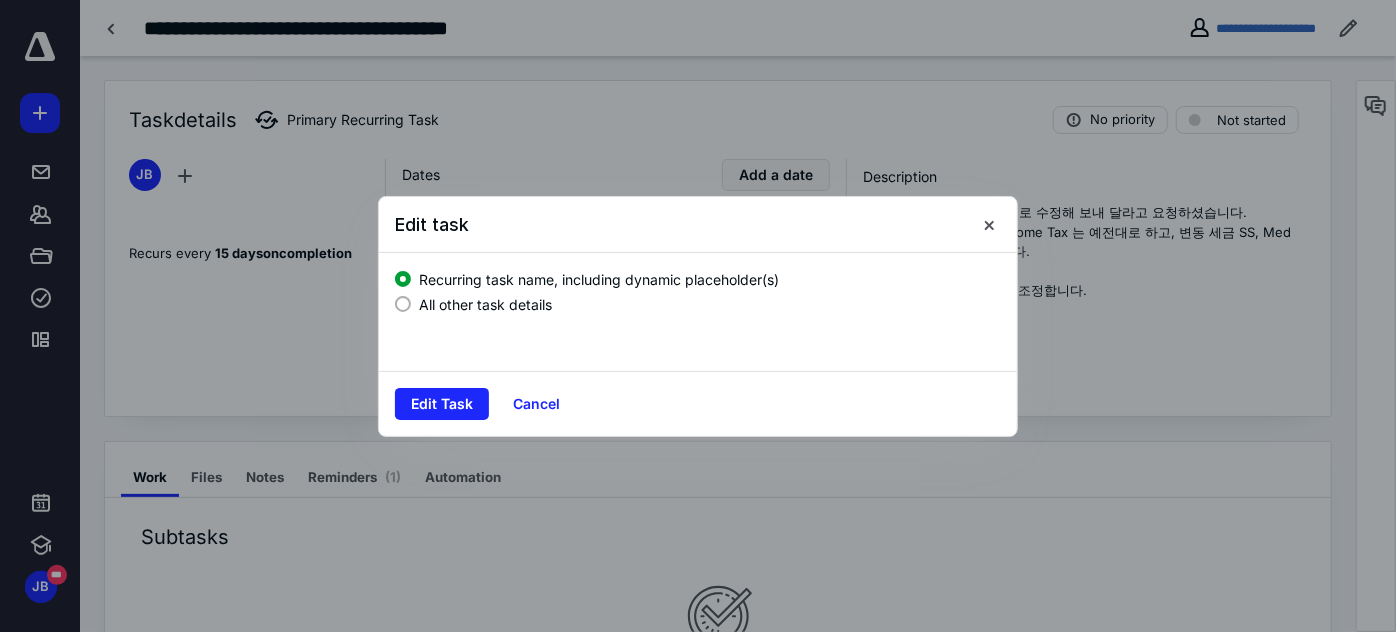click at bounding box center (403, 304) 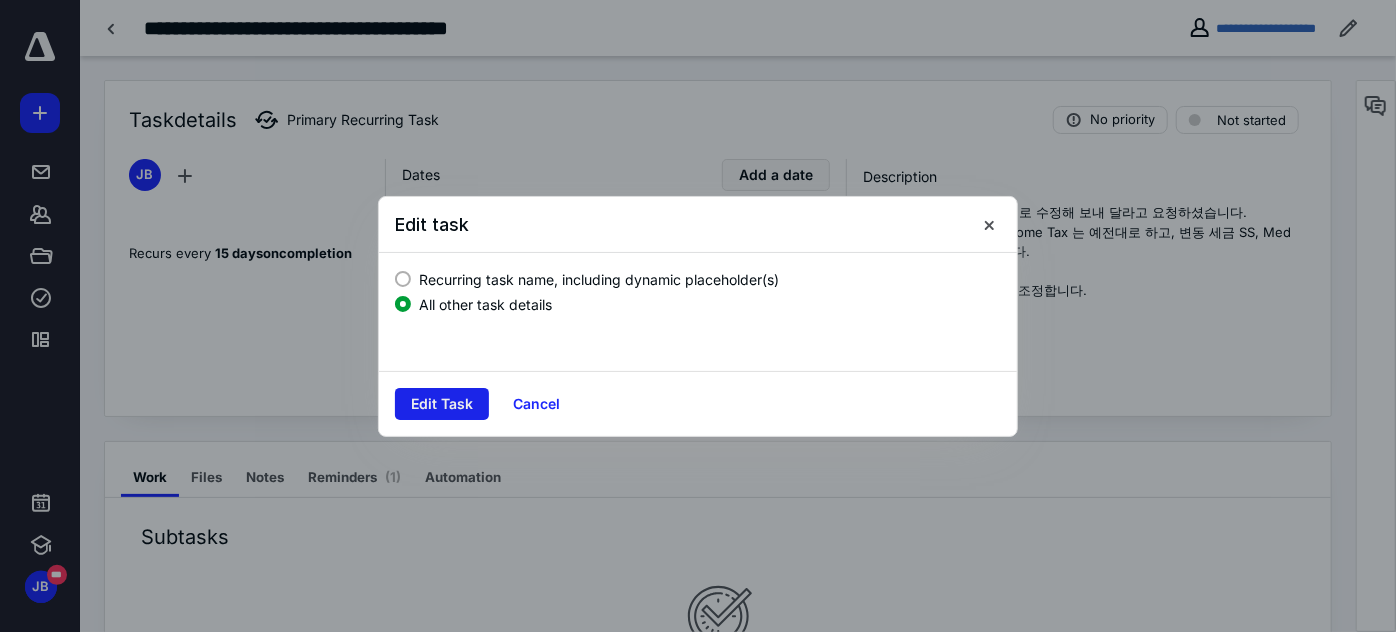 click on "Edit Task" at bounding box center [442, 404] 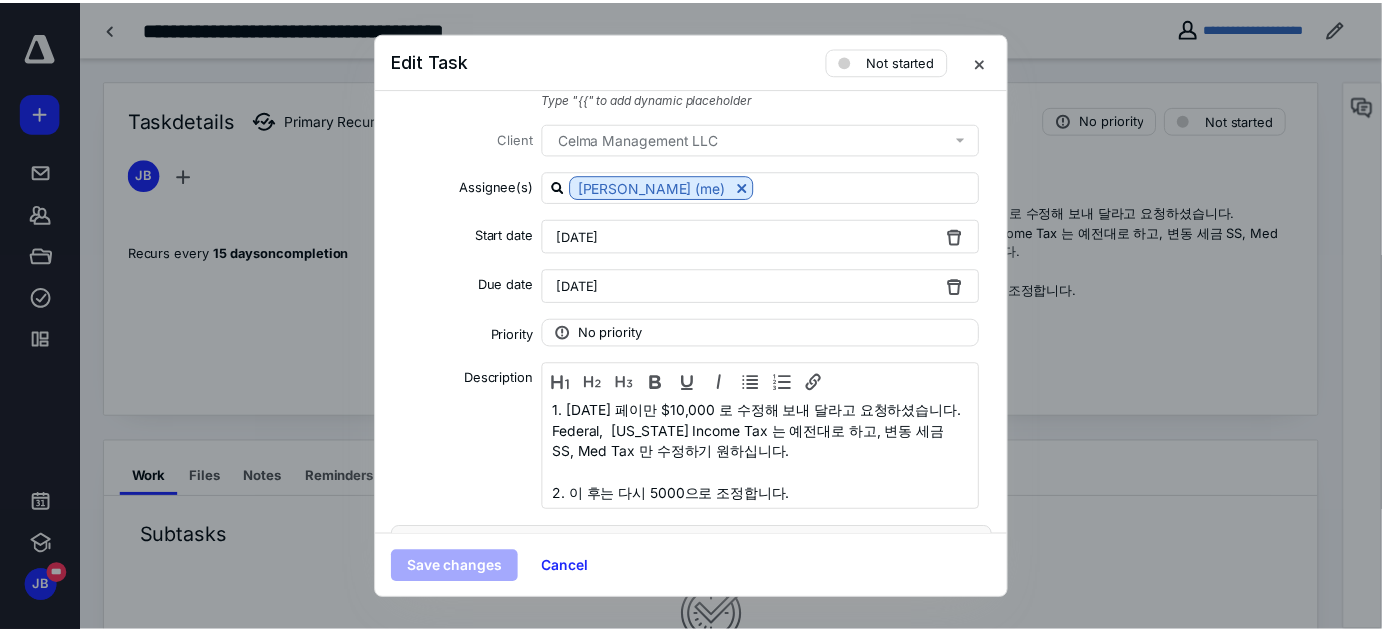 scroll, scrollTop: 49, scrollLeft: 0, axis: vertical 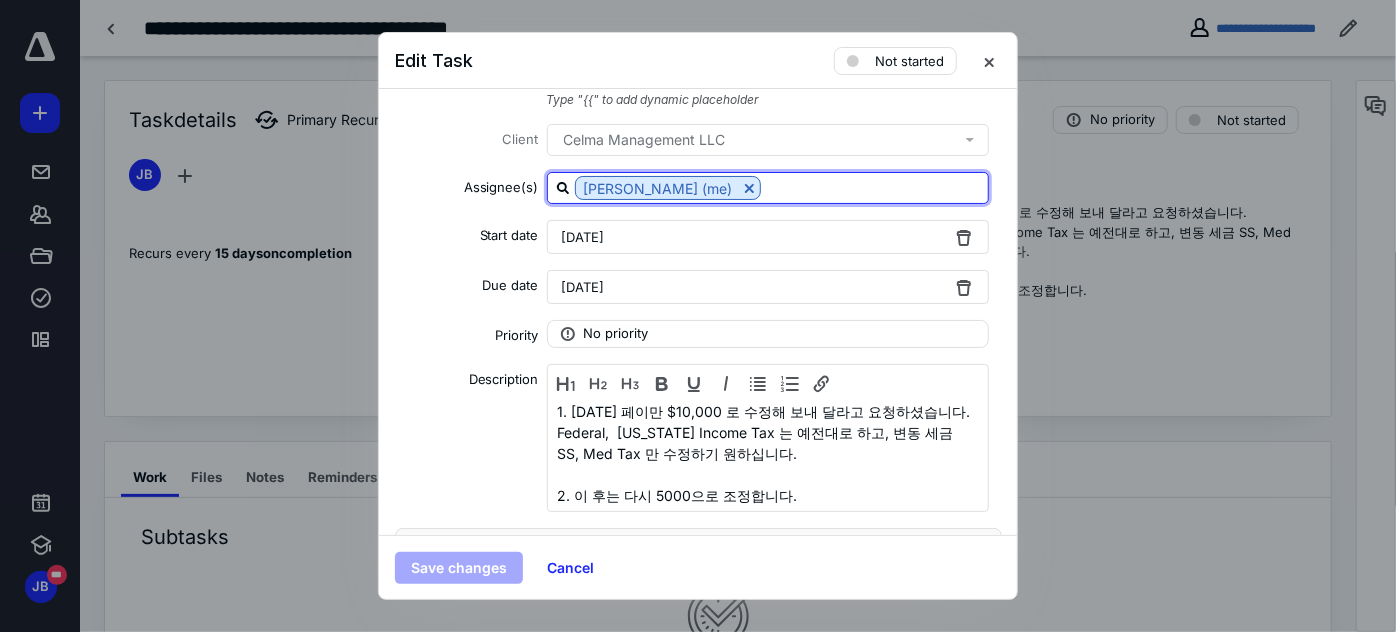click at bounding box center [875, 187] 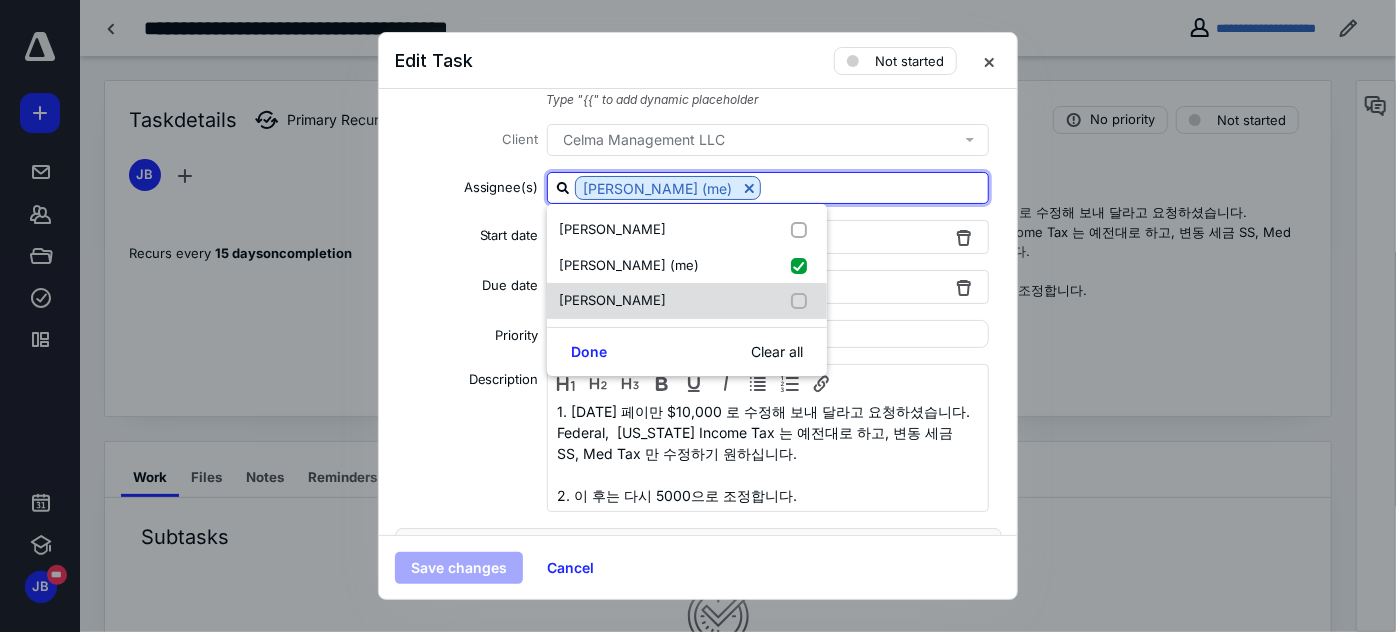 click on "[PERSON_NAME]" at bounding box center (687, 301) 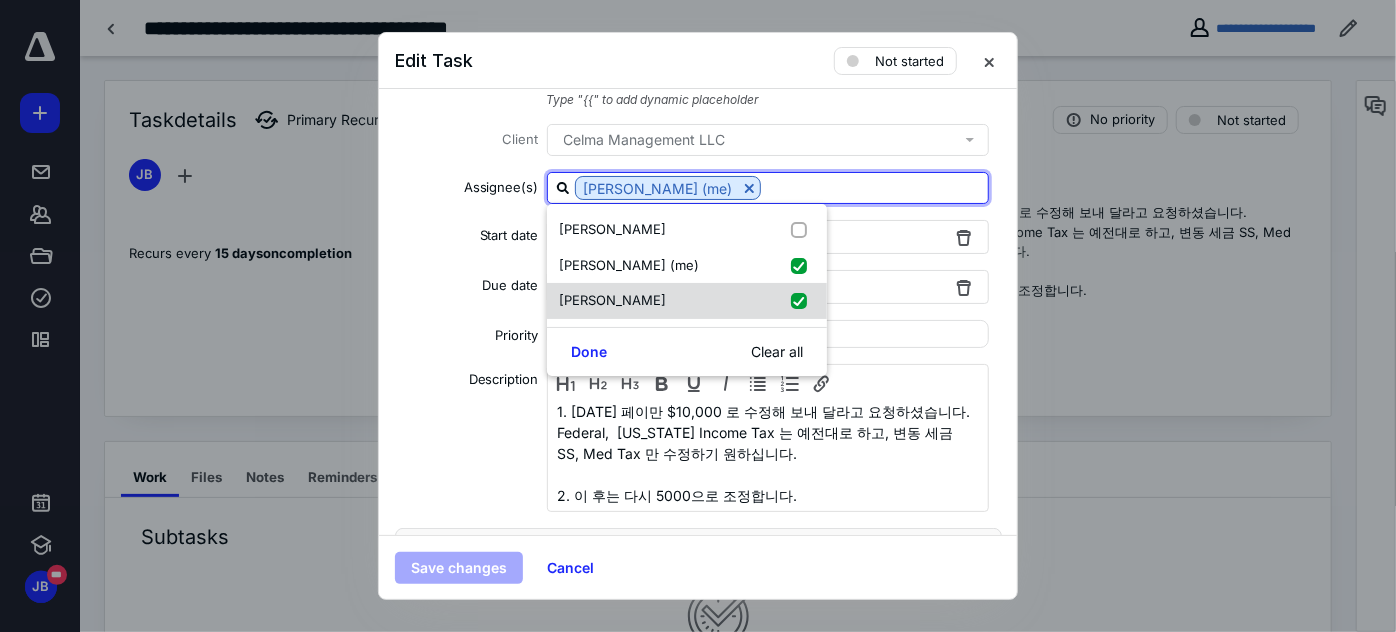 checkbox on "true" 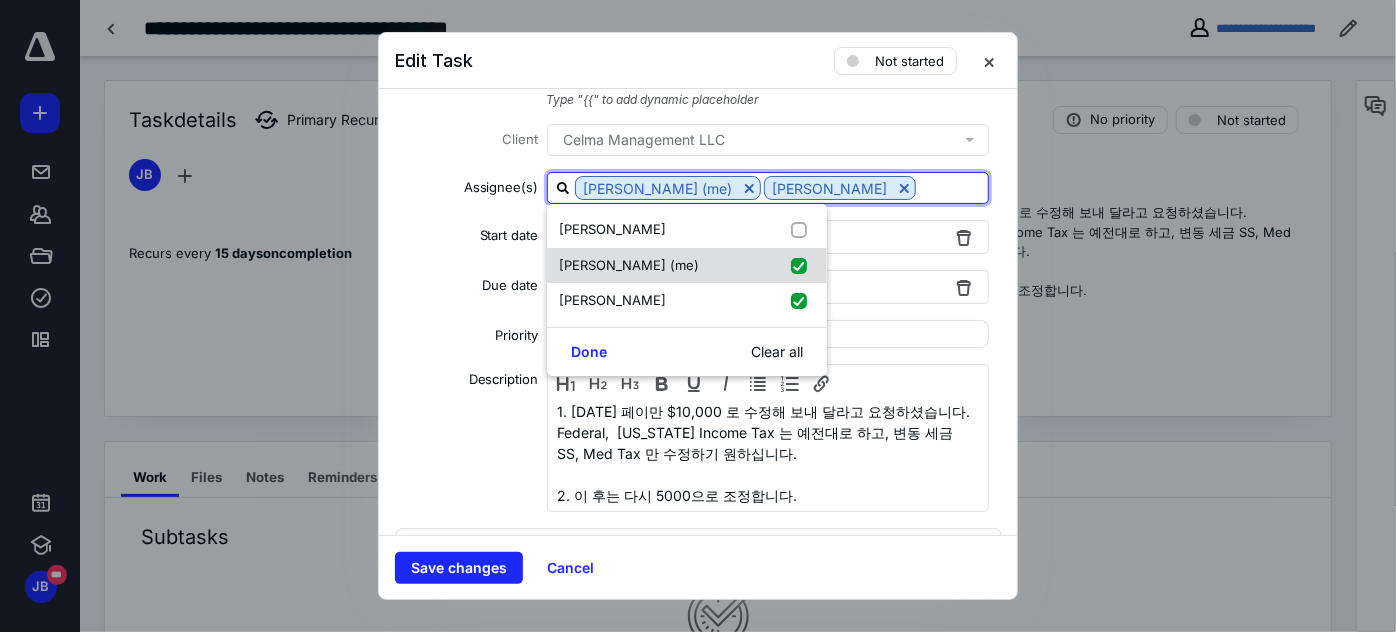 click at bounding box center [803, 266] 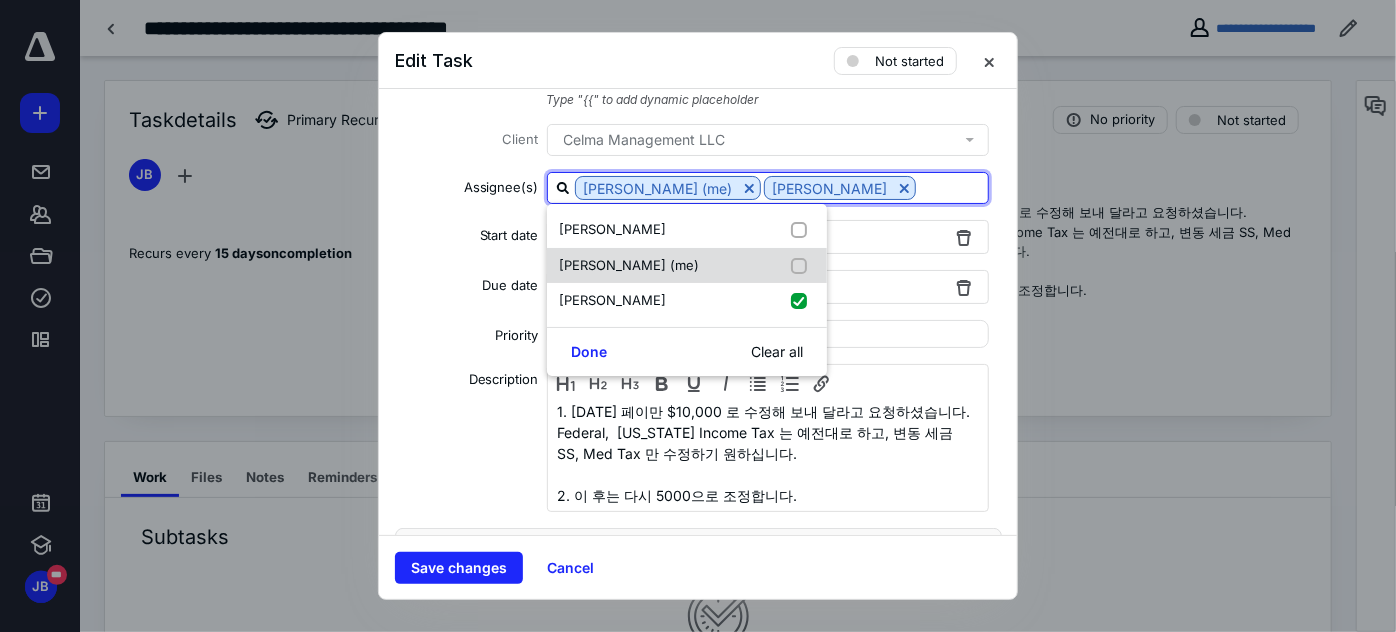 checkbox on "false" 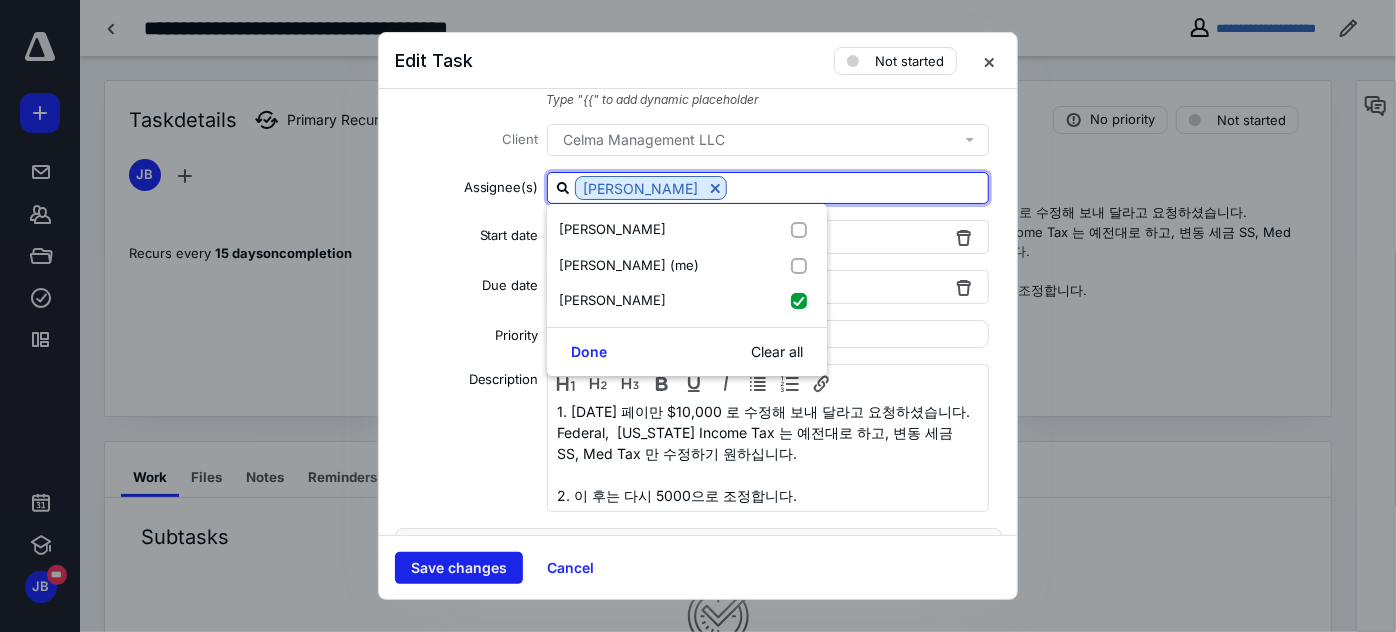 click on "Save changes" at bounding box center (459, 568) 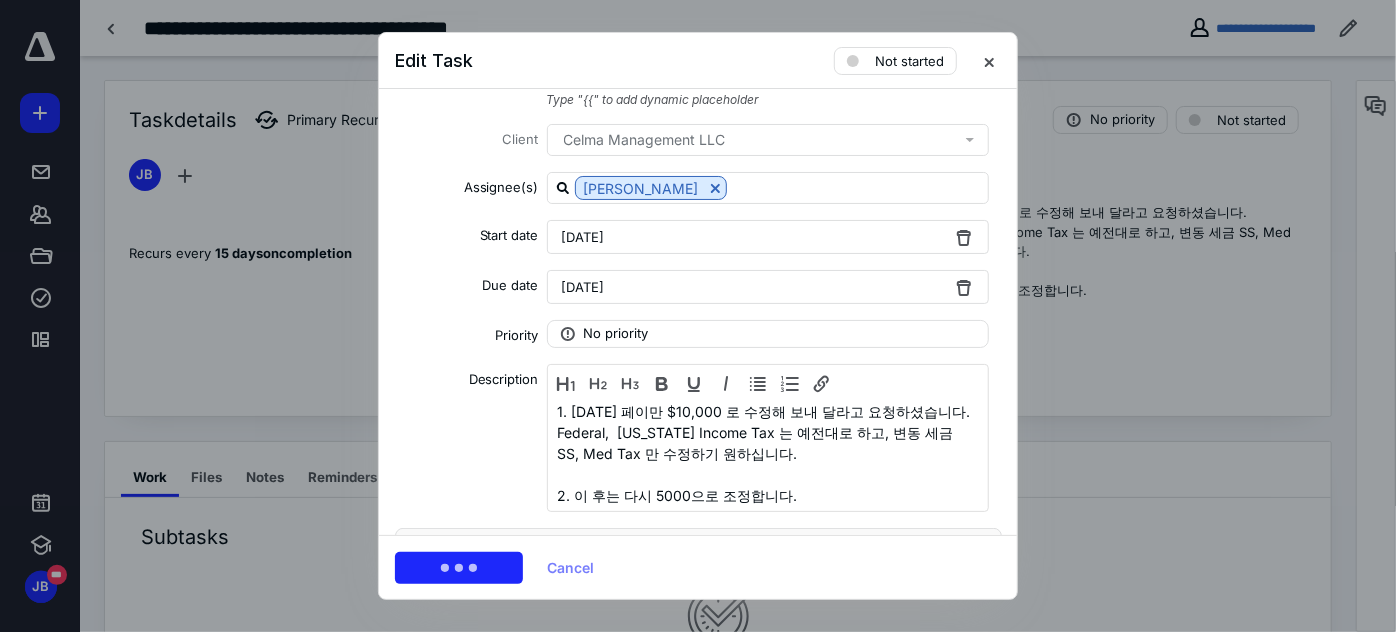 click 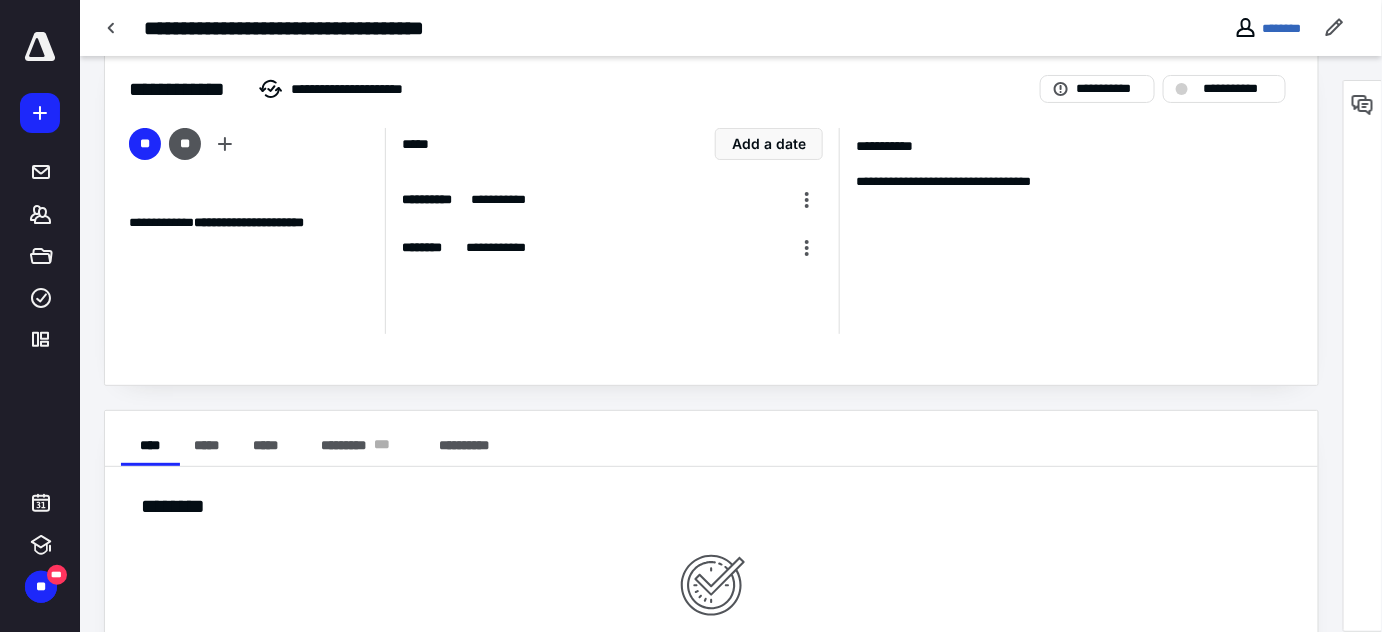 scroll, scrollTop: 0, scrollLeft: 0, axis: both 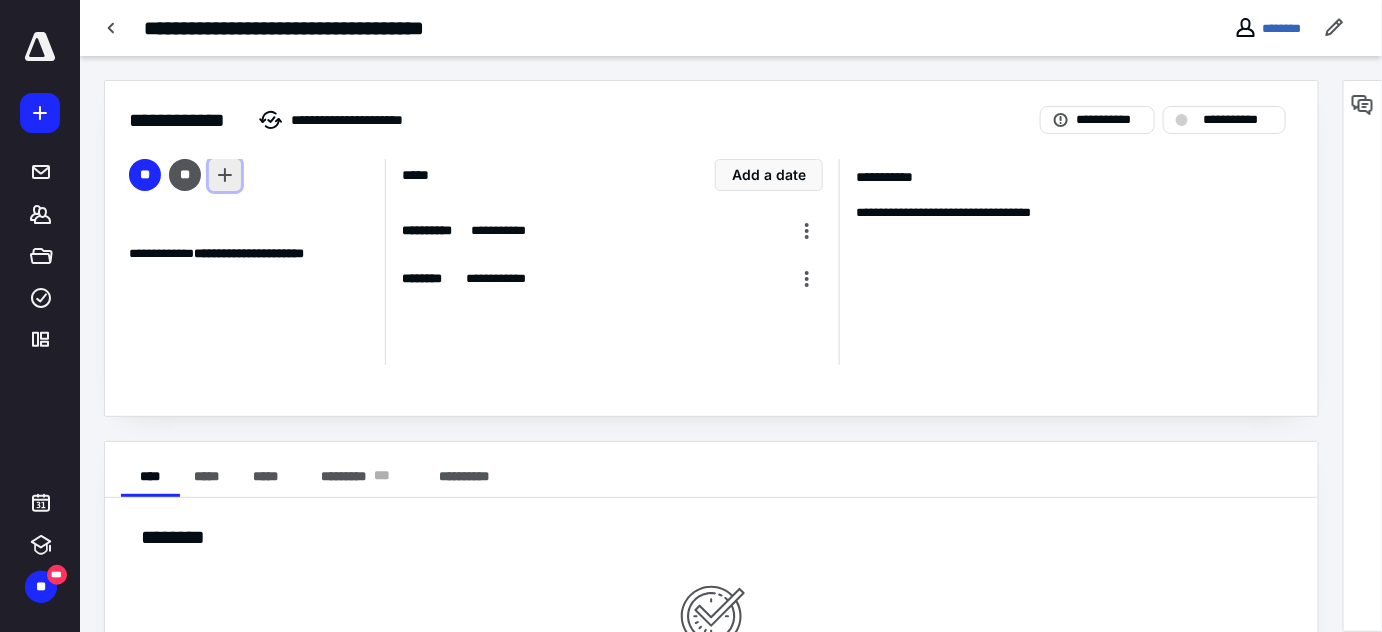 click at bounding box center (225, 175) 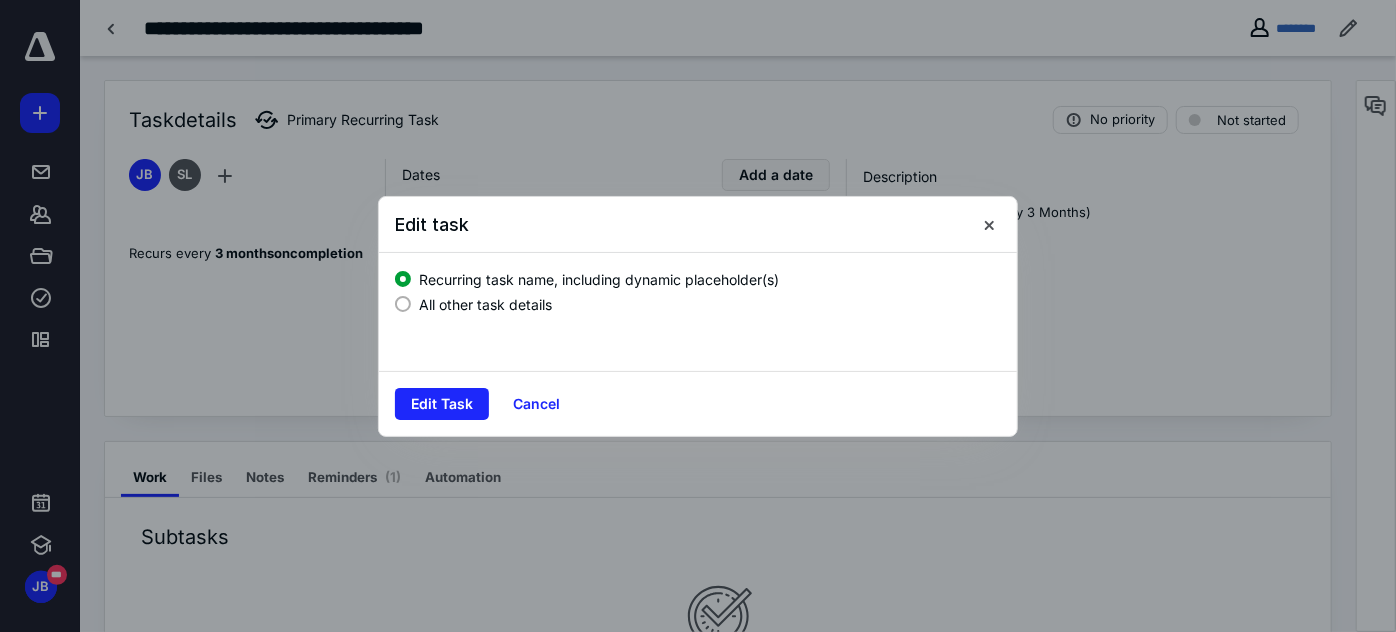 click on "All other task details" at bounding box center (698, 302) 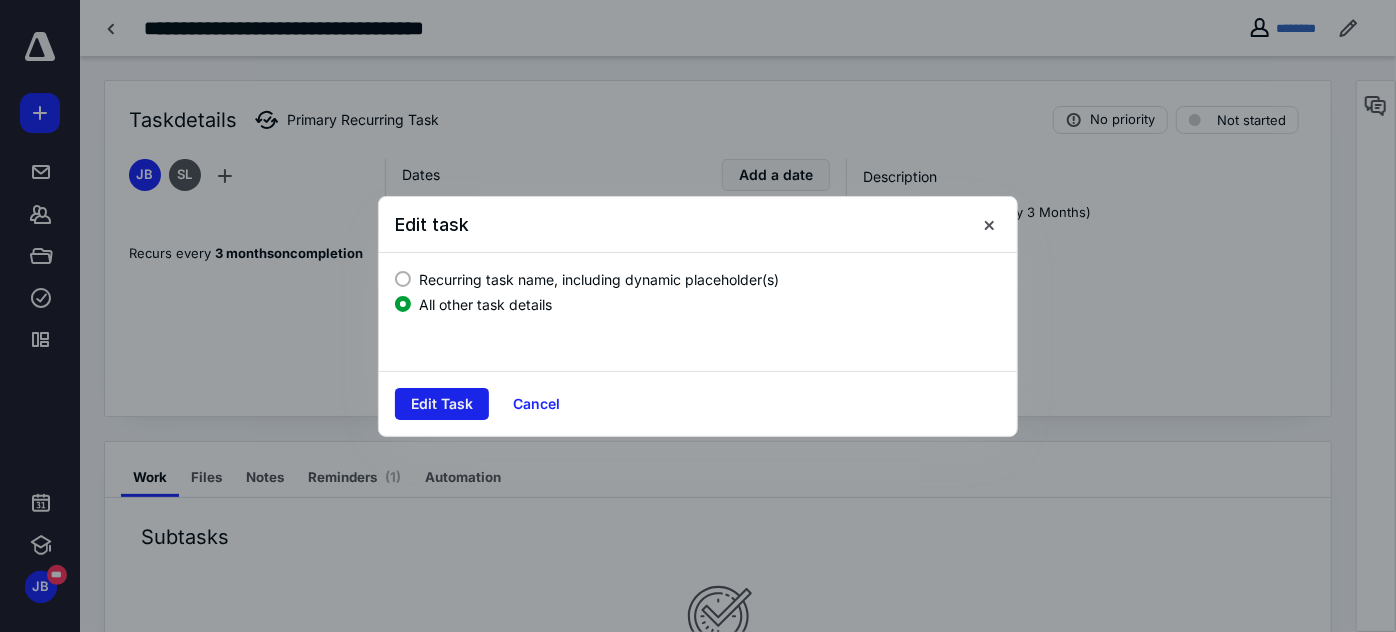 click on "Edit Task" at bounding box center [442, 404] 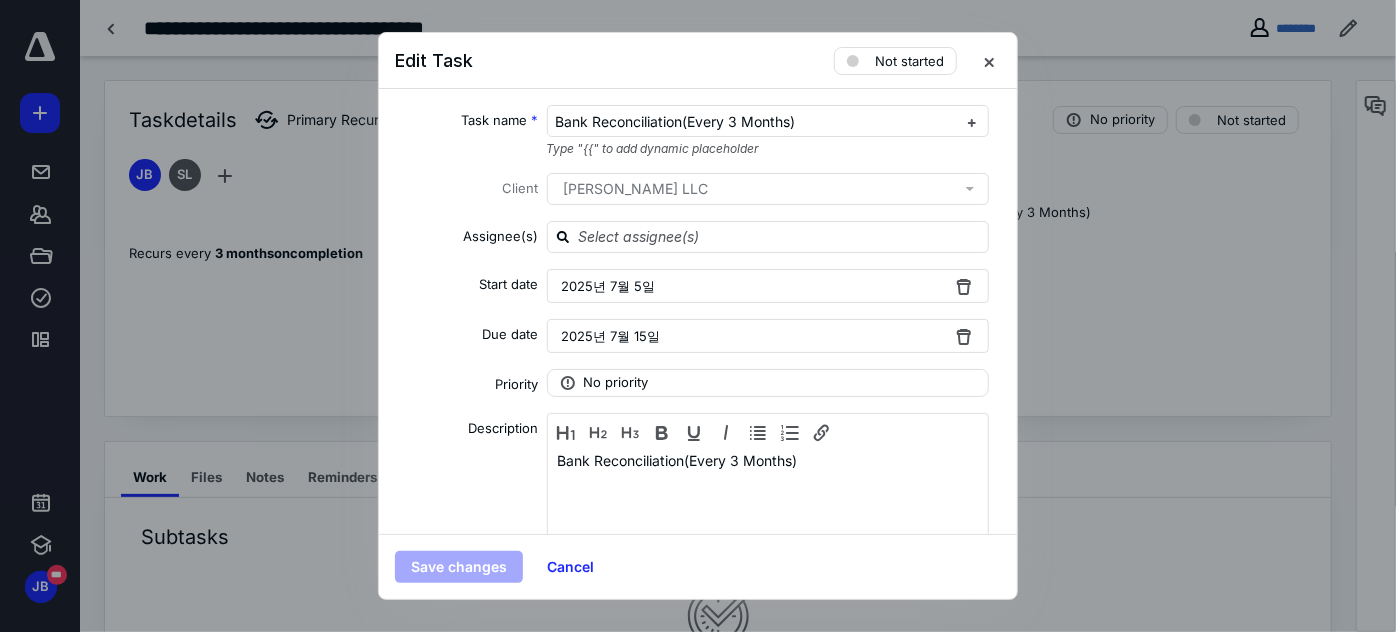 click at bounding box center [698, 316] 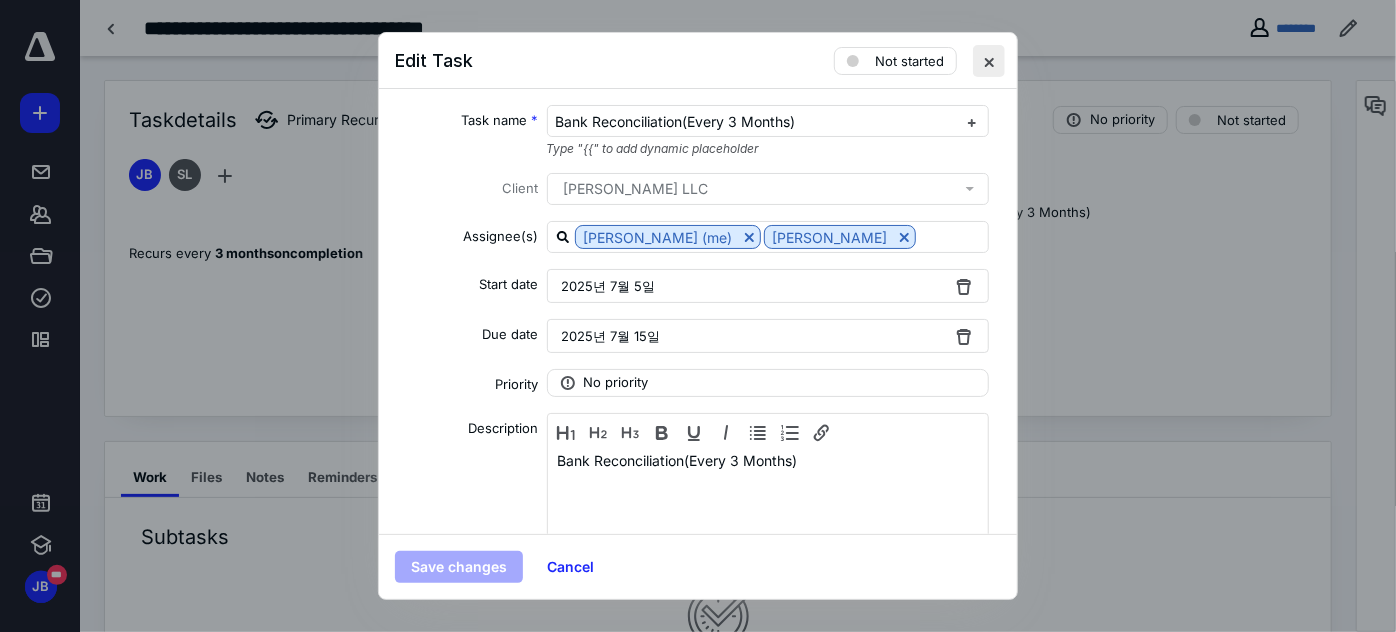 click at bounding box center [989, 61] 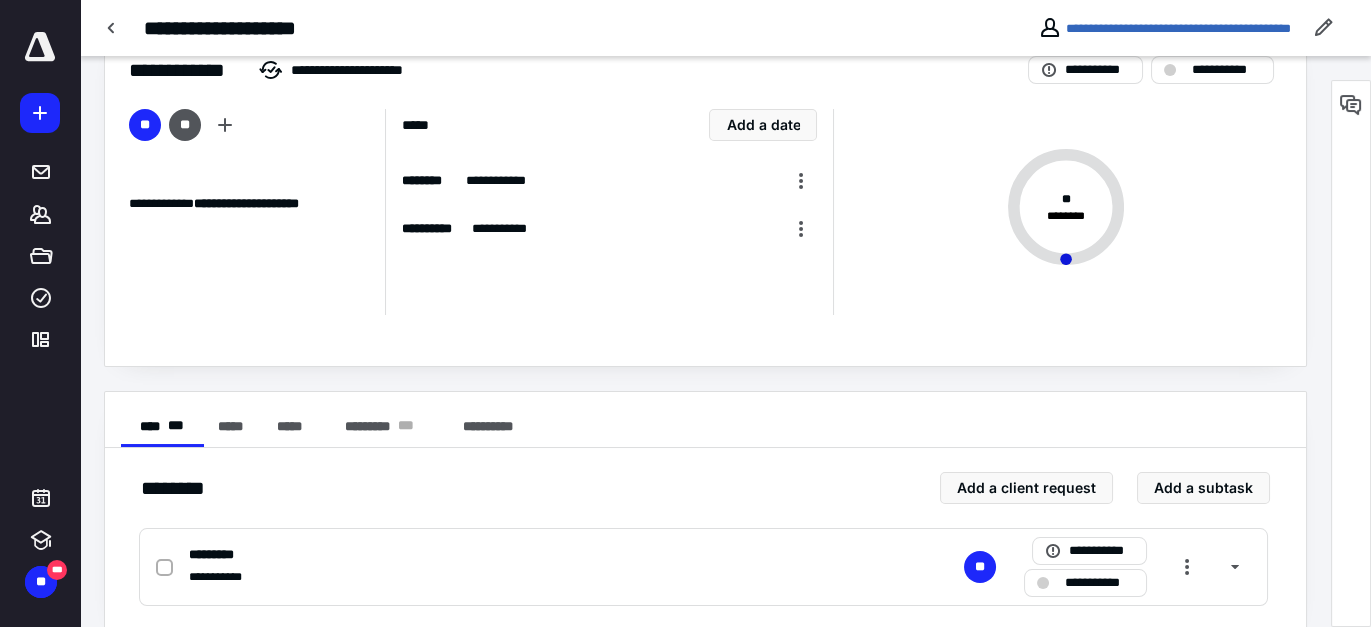 scroll, scrollTop: 77, scrollLeft: 0, axis: vertical 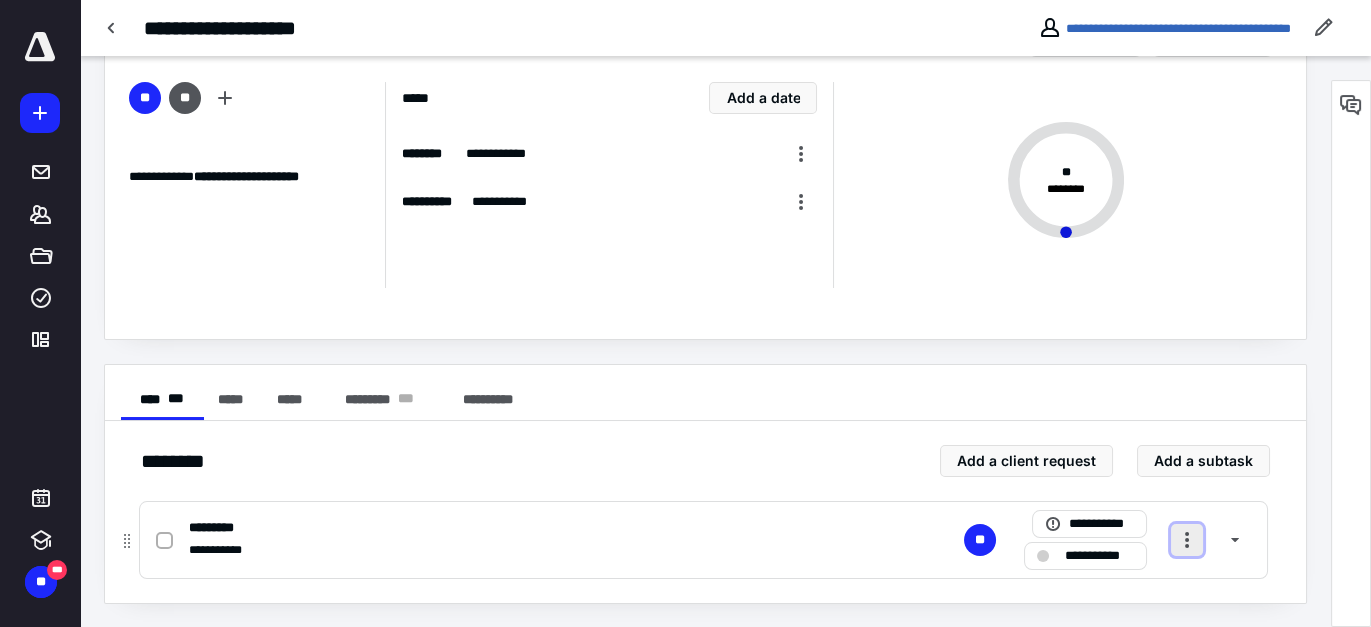 click at bounding box center (1187, 540) 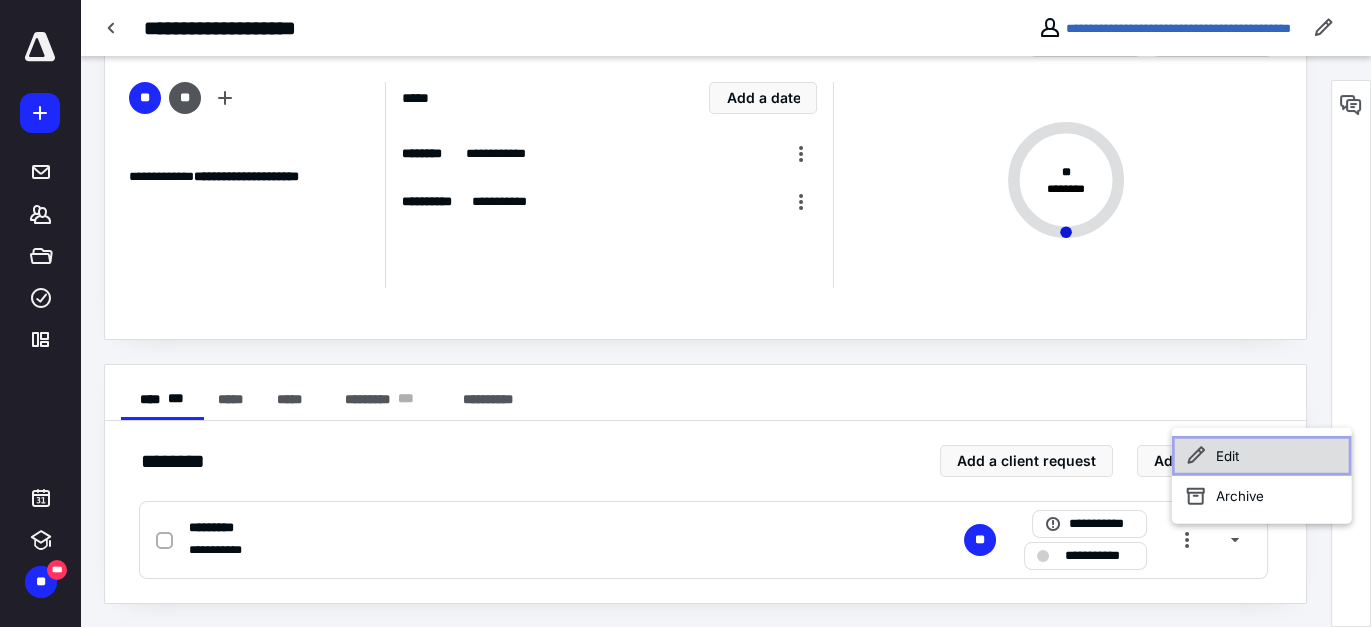 click on "Edit" at bounding box center [1262, 456] 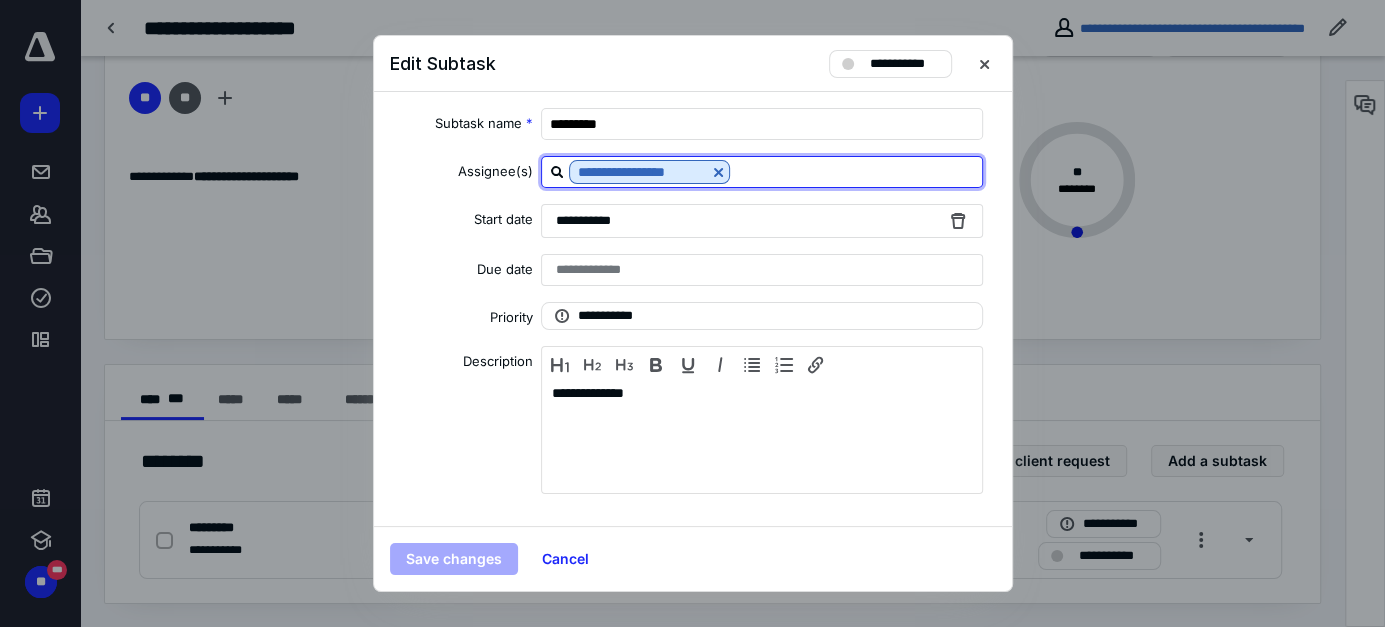 click at bounding box center [856, 171] 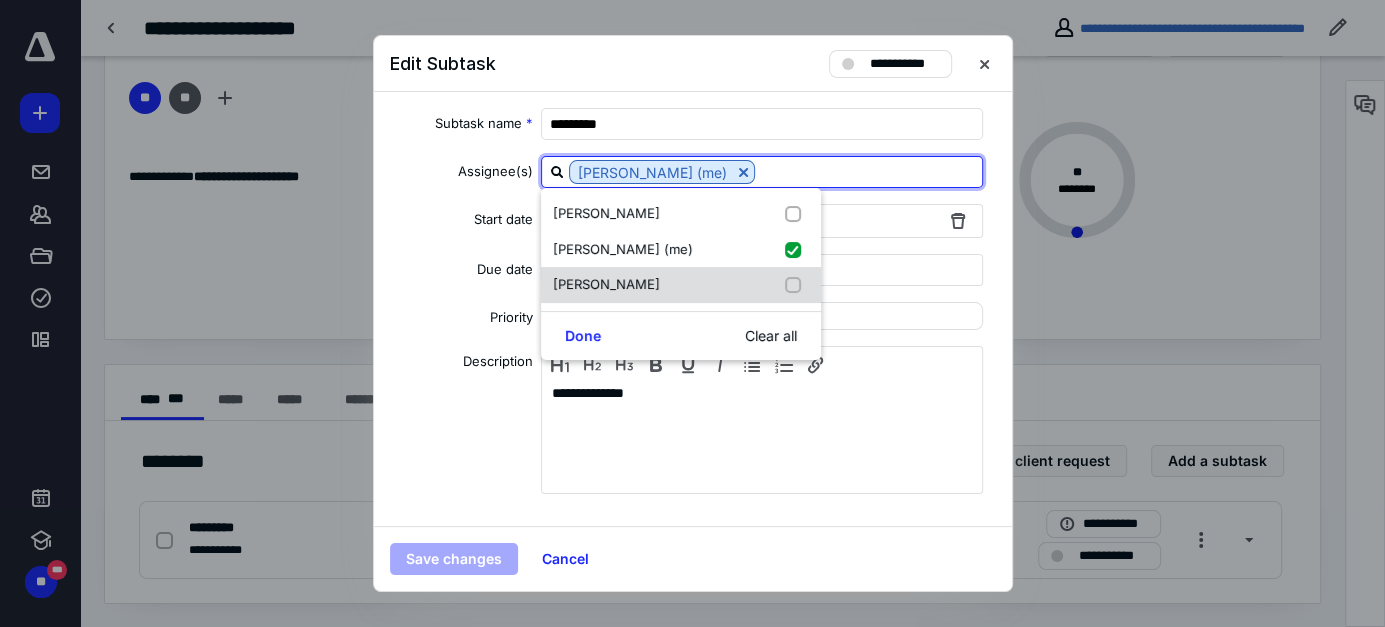 click at bounding box center (797, 285) 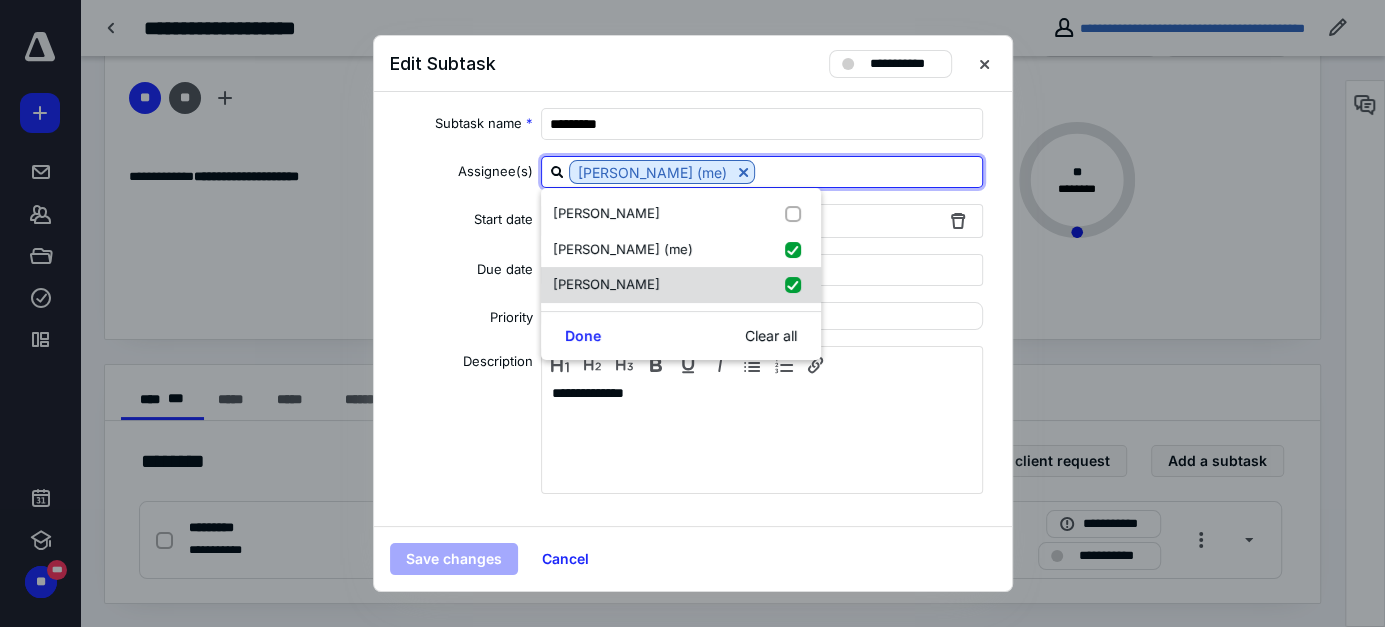 checkbox on "true" 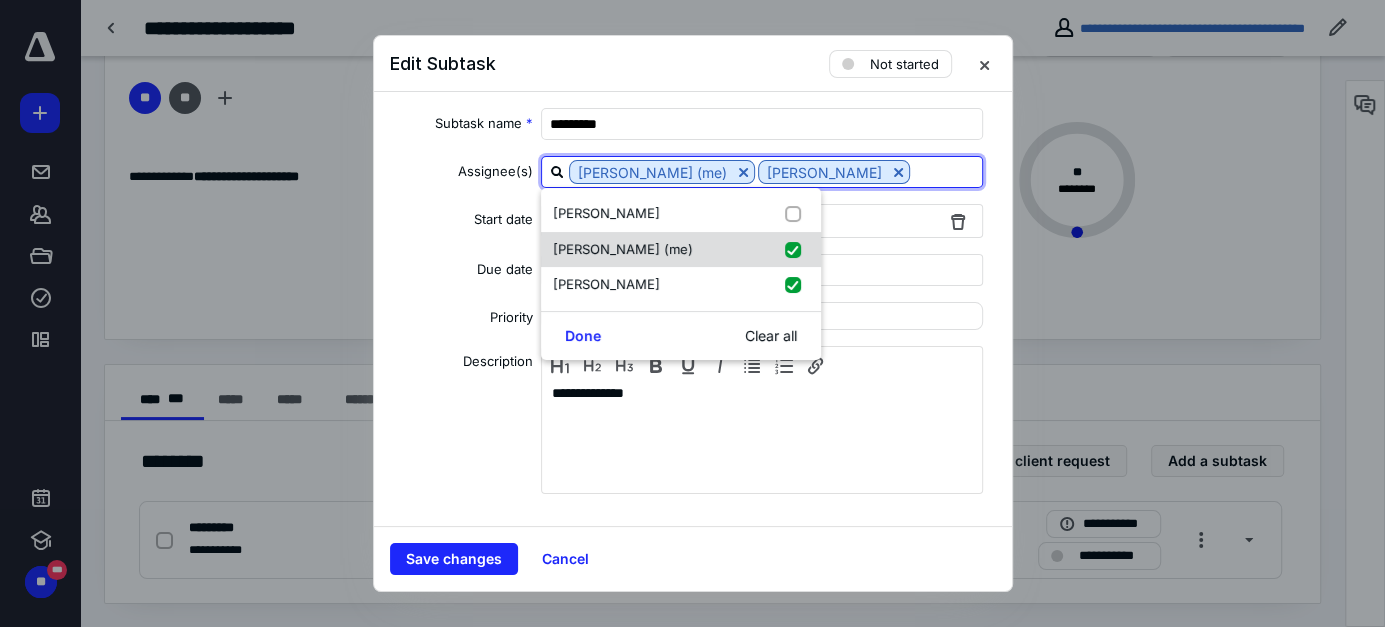 click at bounding box center [797, 250] 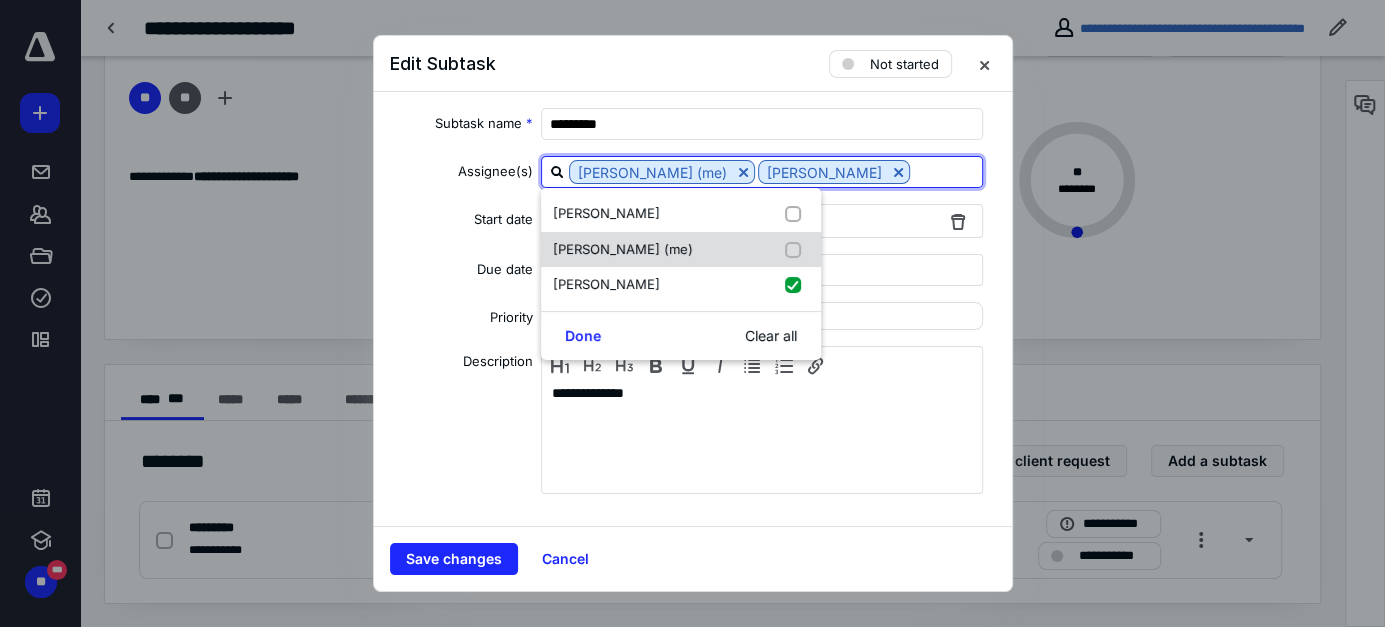 checkbox on "false" 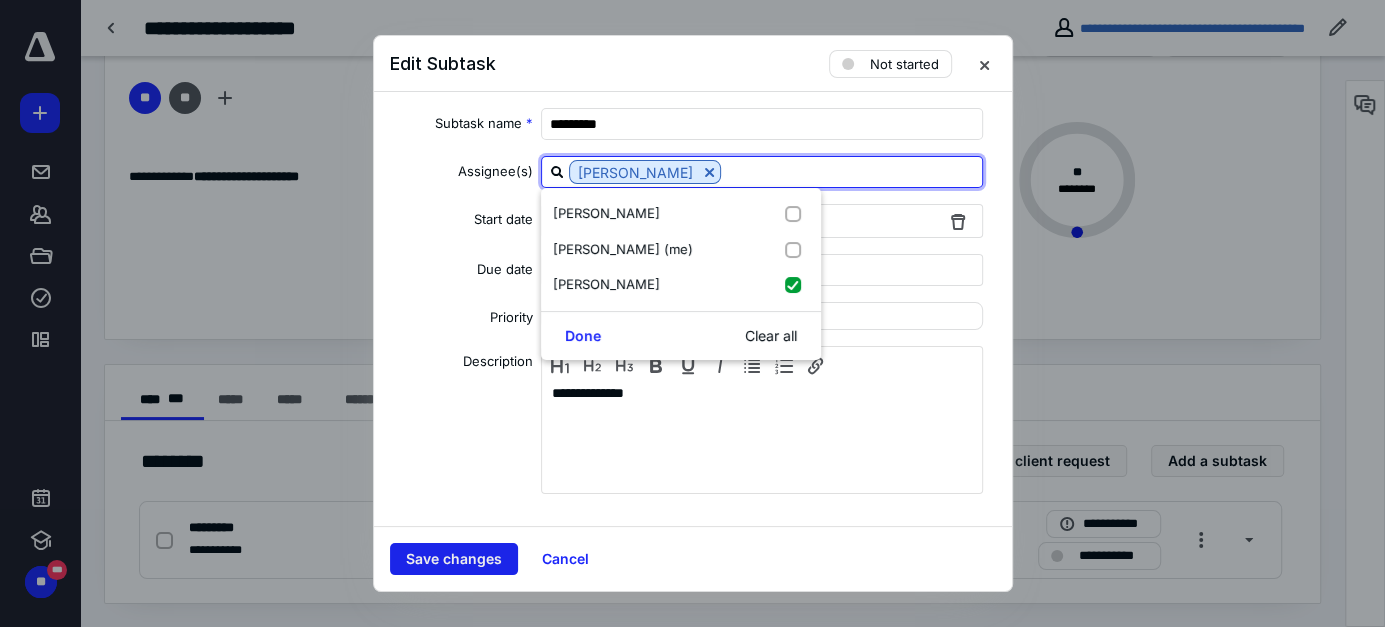 click on "Save changes" at bounding box center [454, 559] 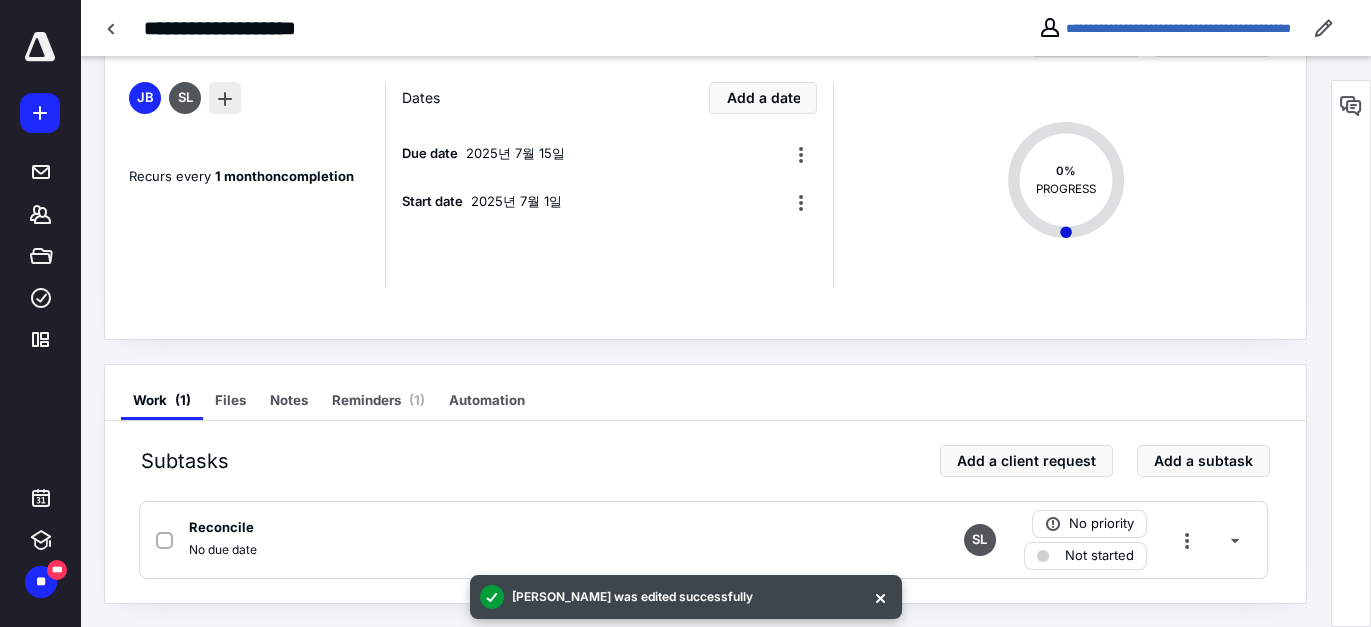 click at bounding box center (225, 98) 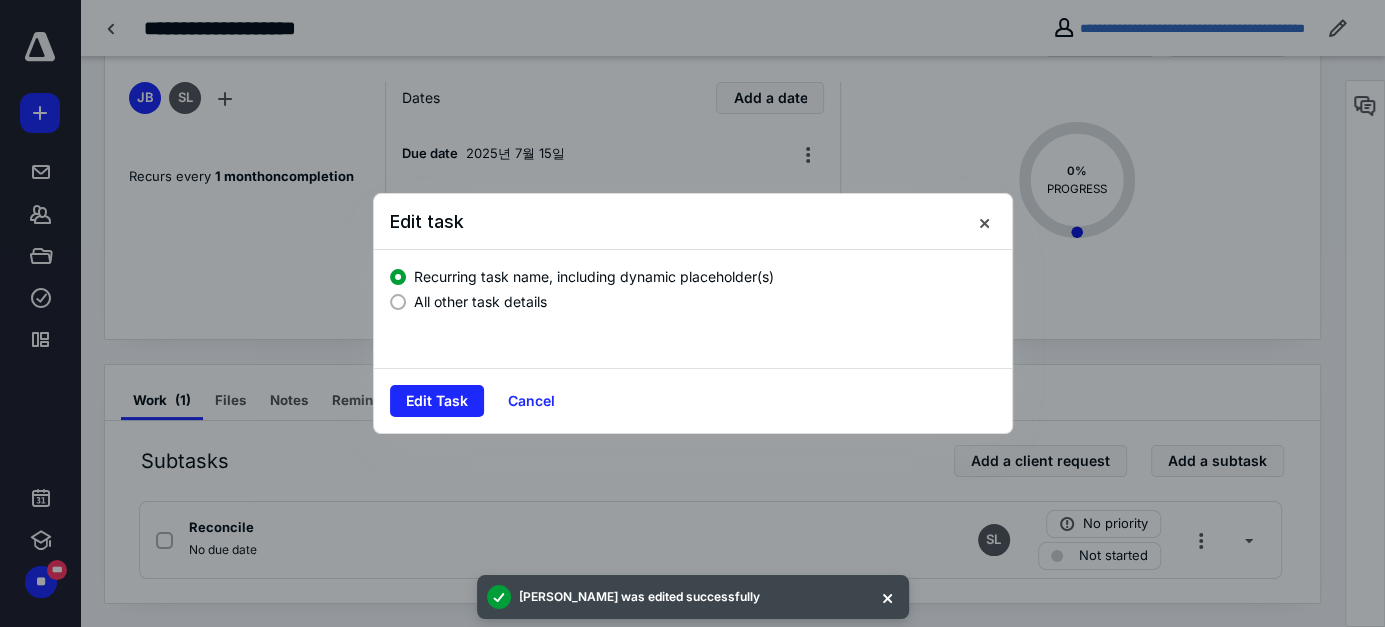 click on "All other task details" at bounding box center (480, 301) 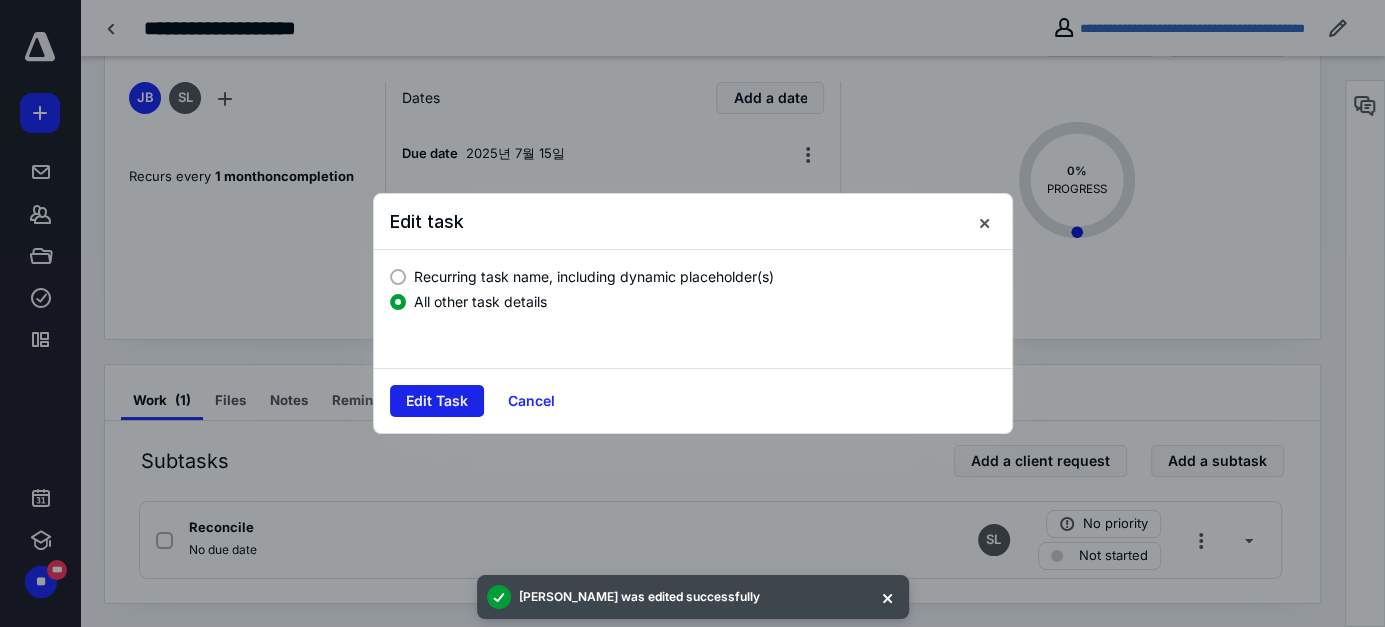 click on "Edit Task" at bounding box center [437, 401] 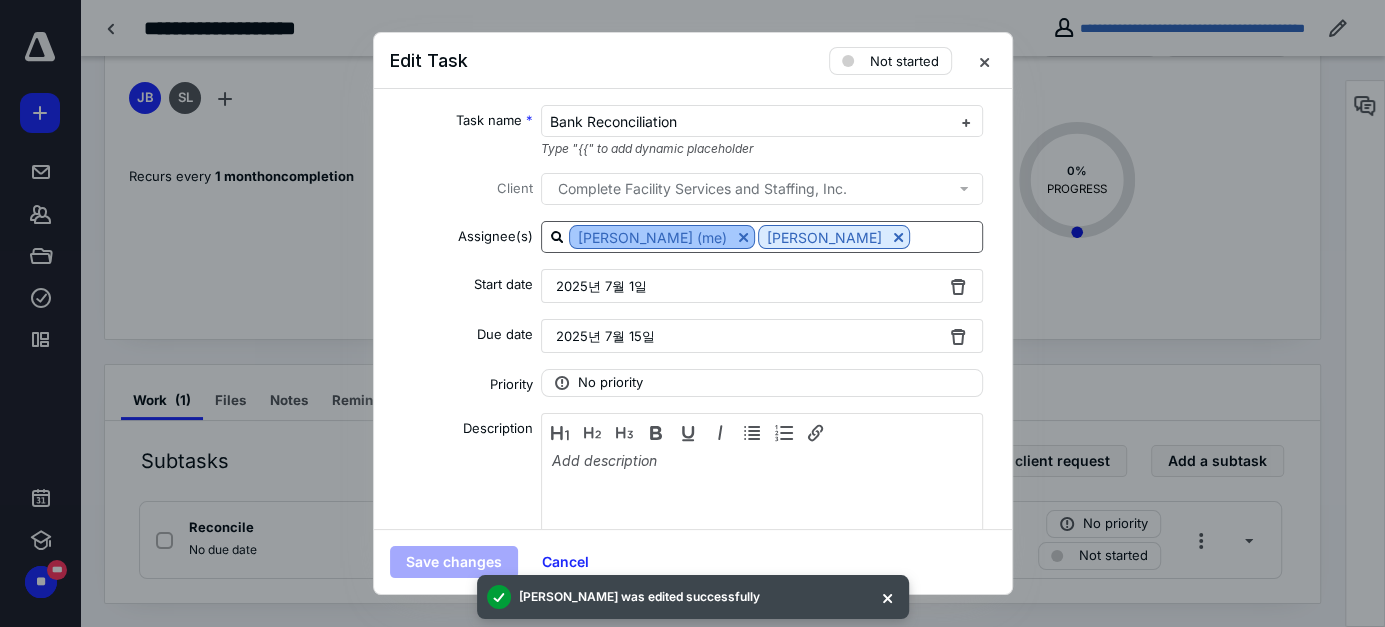 click at bounding box center [743, 237] 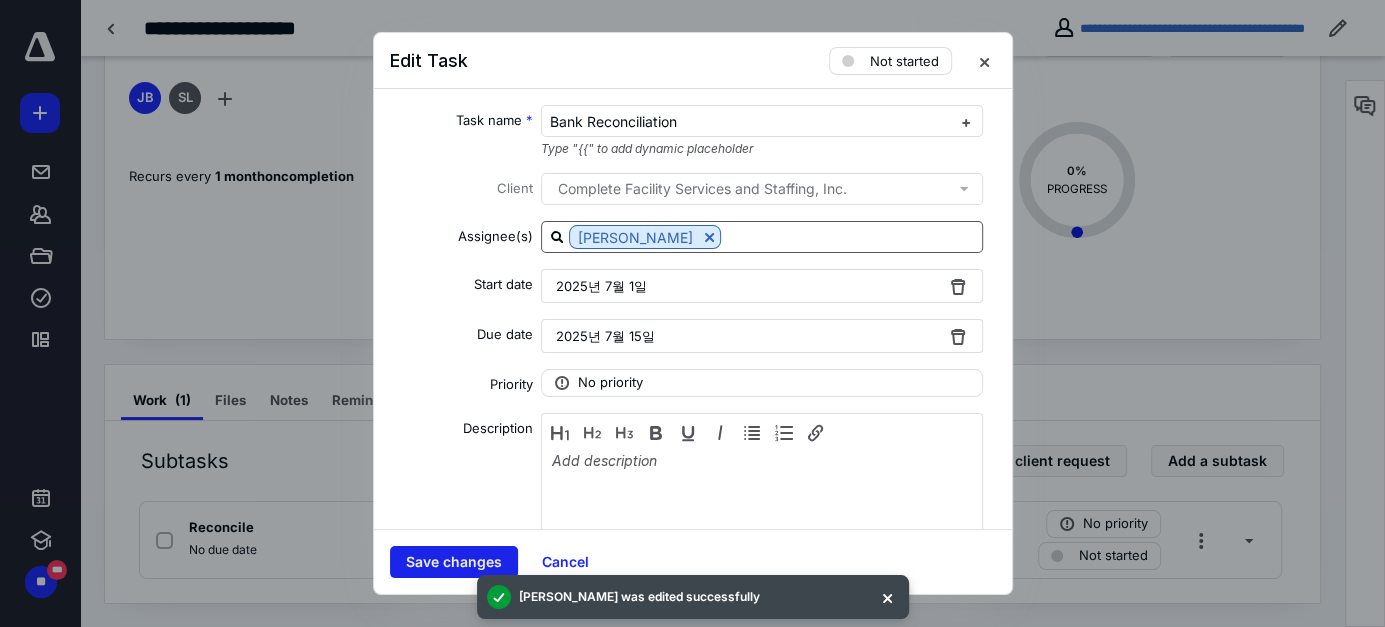 click on "Save changes" at bounding box center (454, 562) 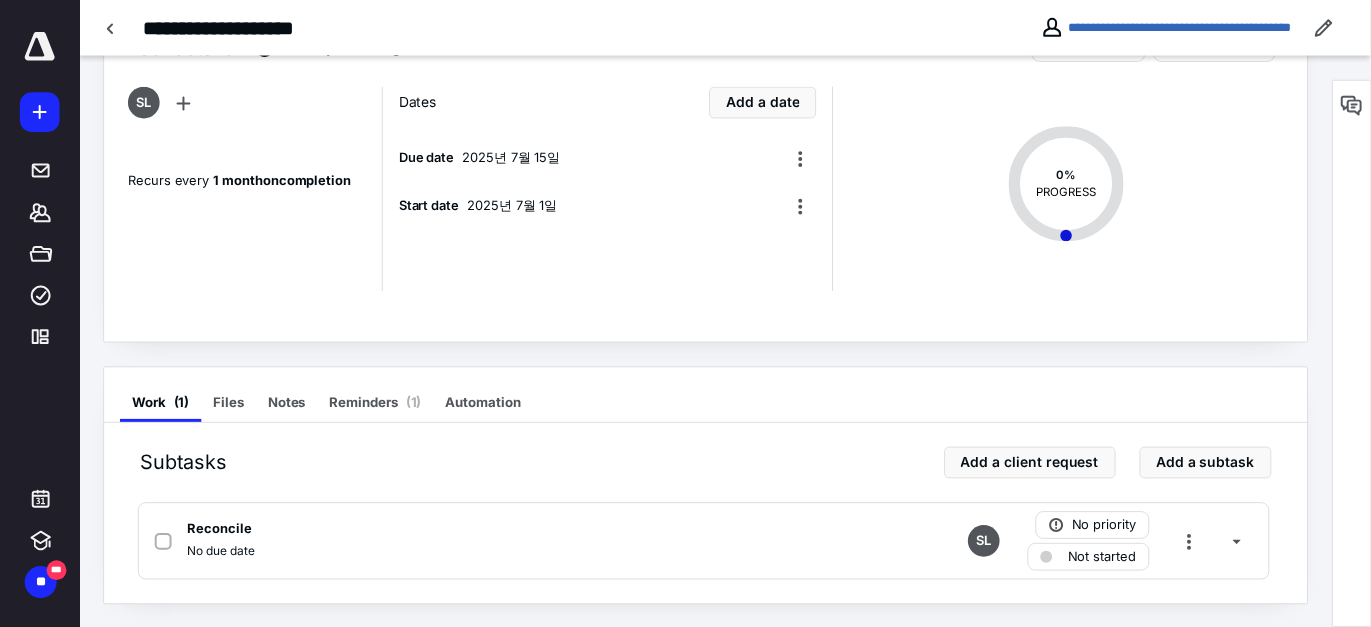 scroll, scrollTop: 77, scrollLeft: 0, axis: vertical 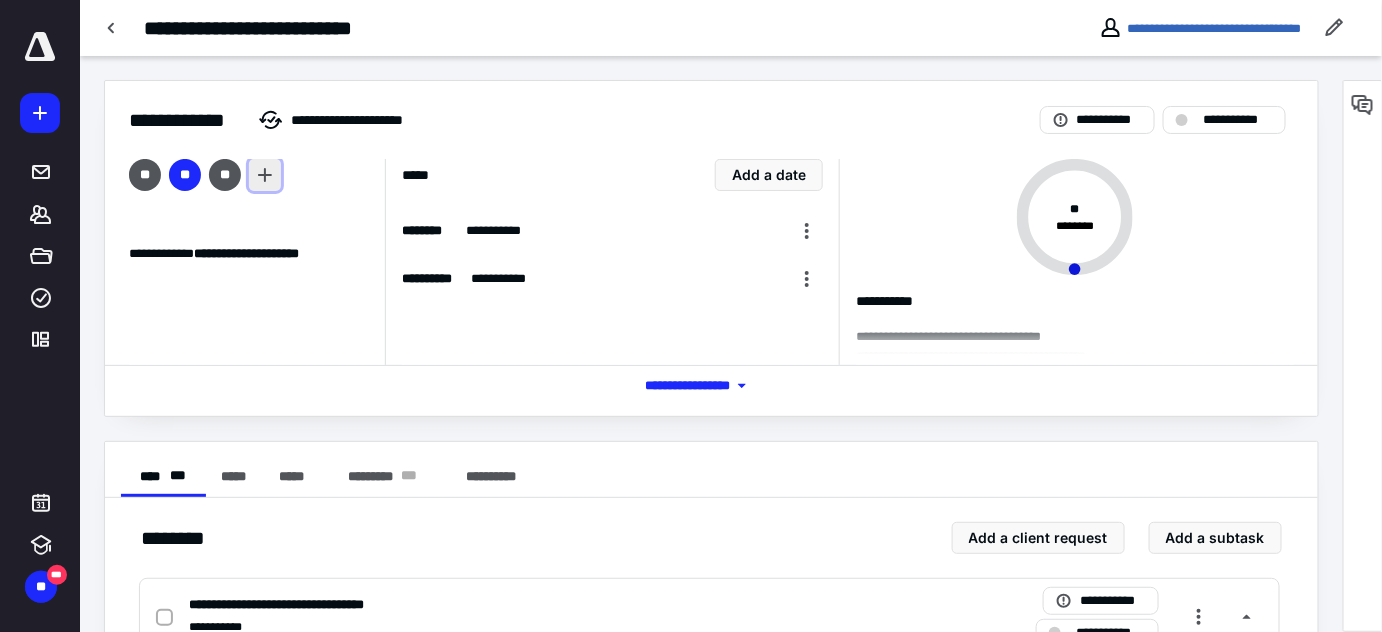 click at bounding box center (265, 175) 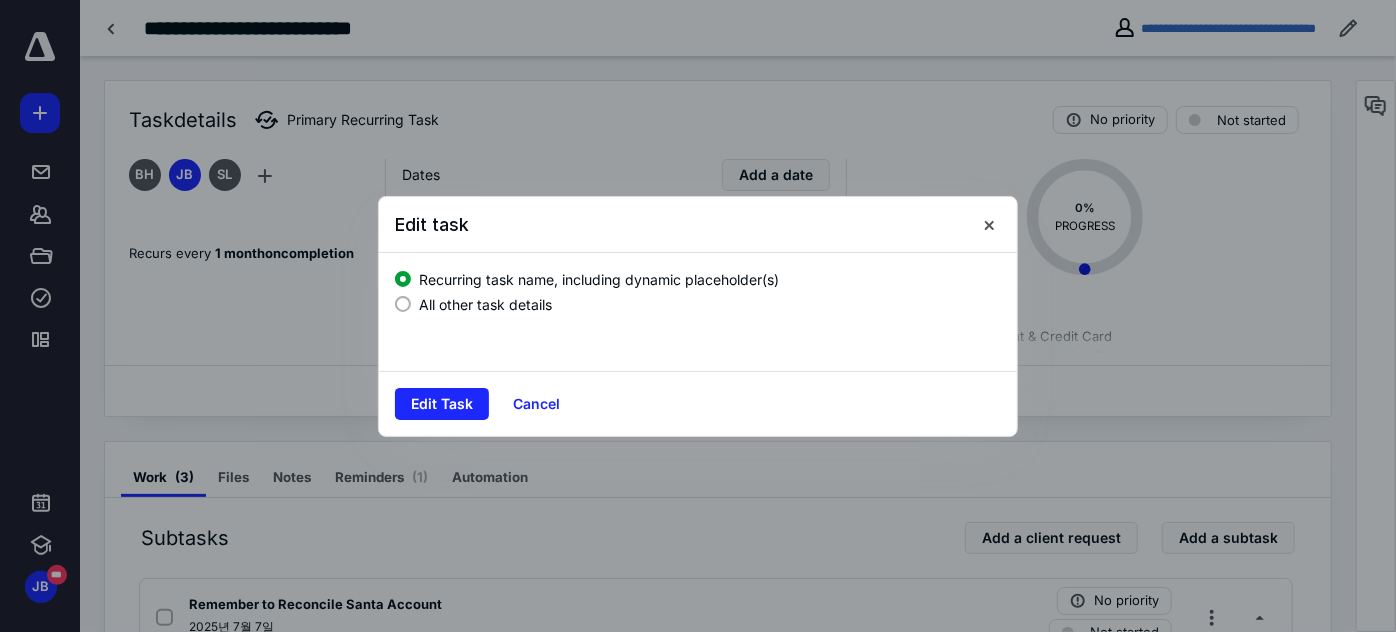 click on "Recurring task name, including dynamic placeholder(s) All other task details" at bounding box center [698, 312] 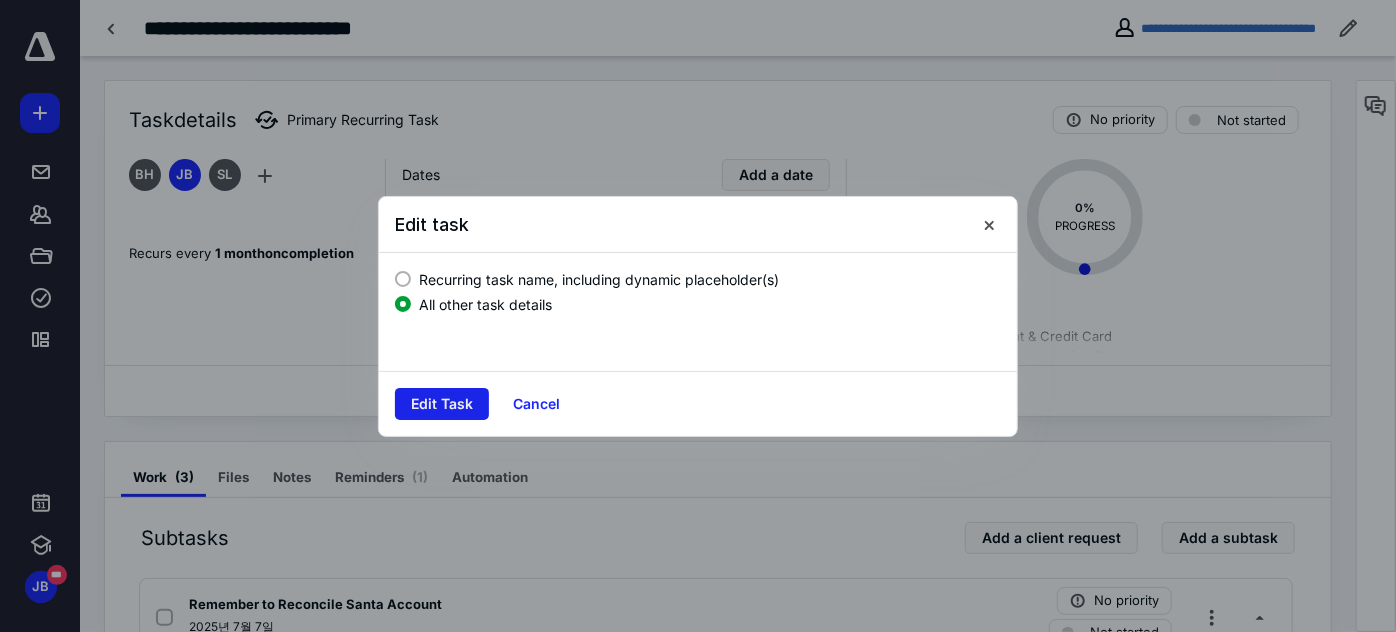 click on "Edit Task" at bounding box center [442, 404] 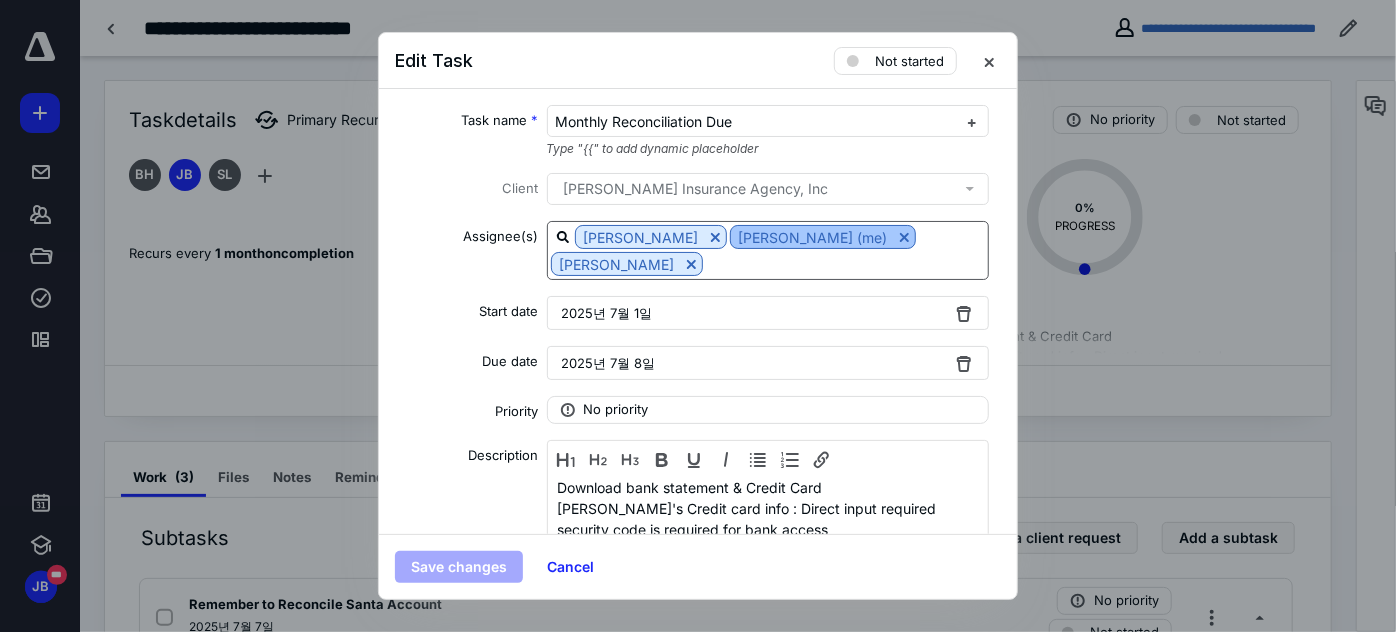 click at bounding box center (904, 237) 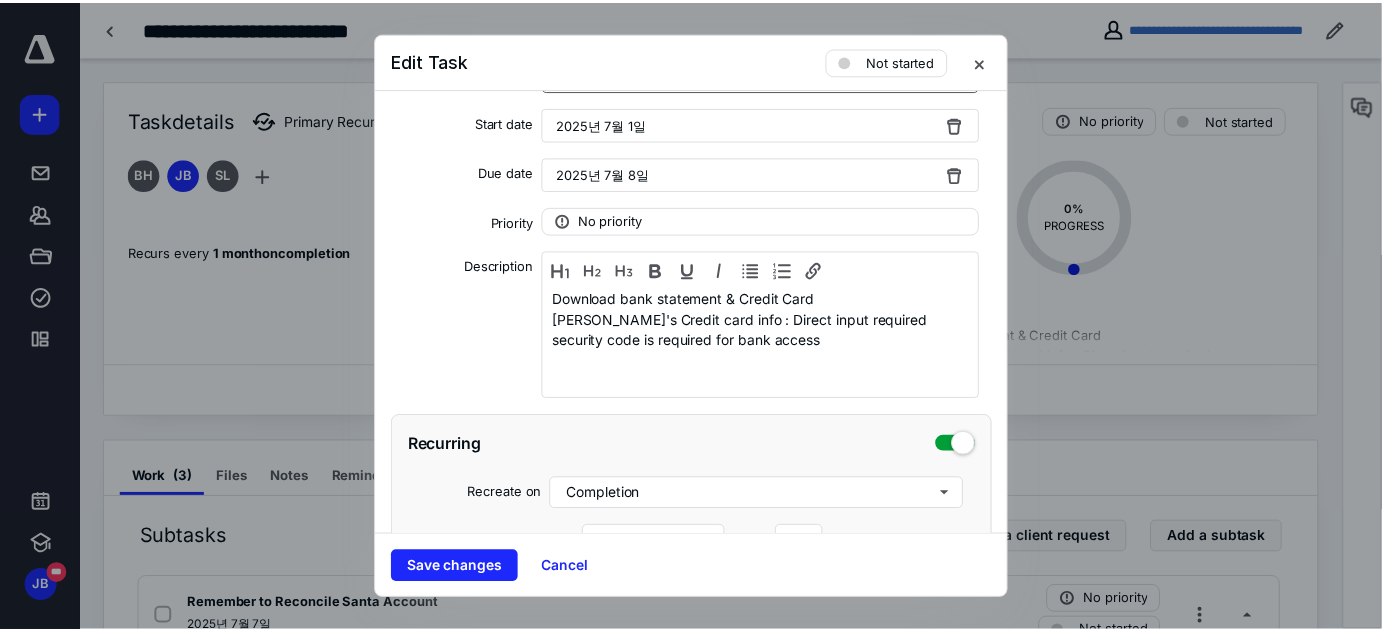 scroll, scrollTop: 181, scrollLeft: 0, axis: vertical 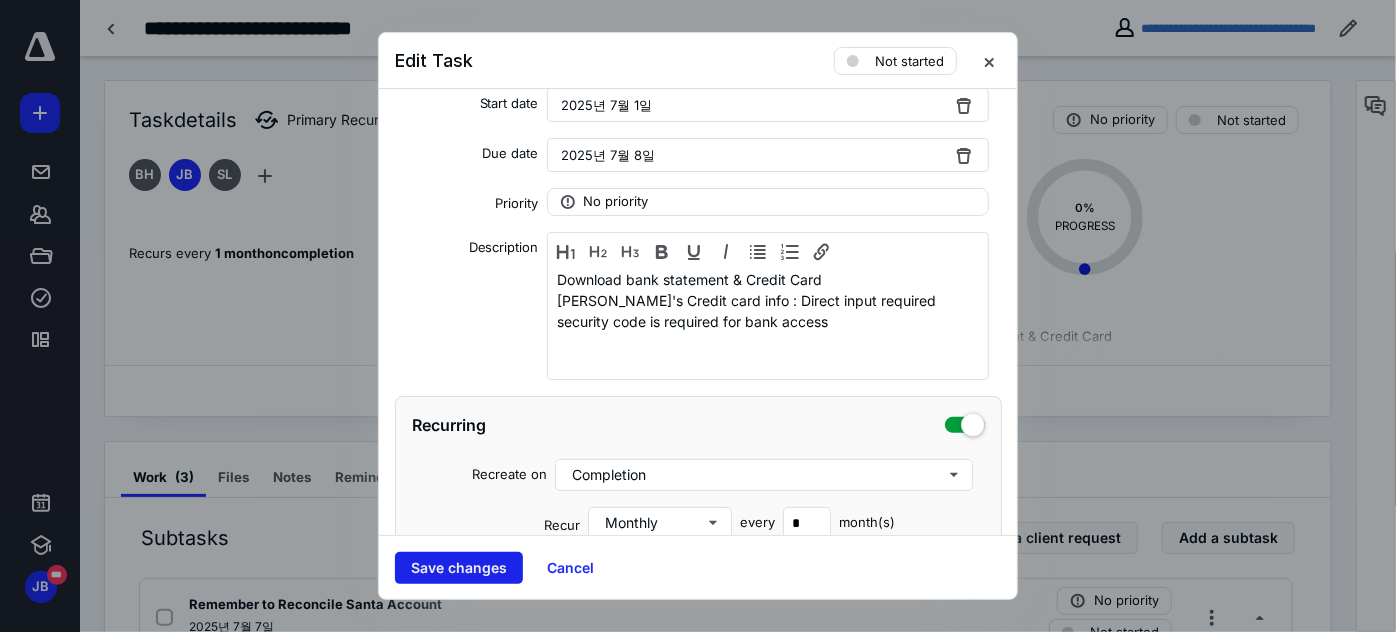 click on "Save changes" at bounding box center [459, 568] 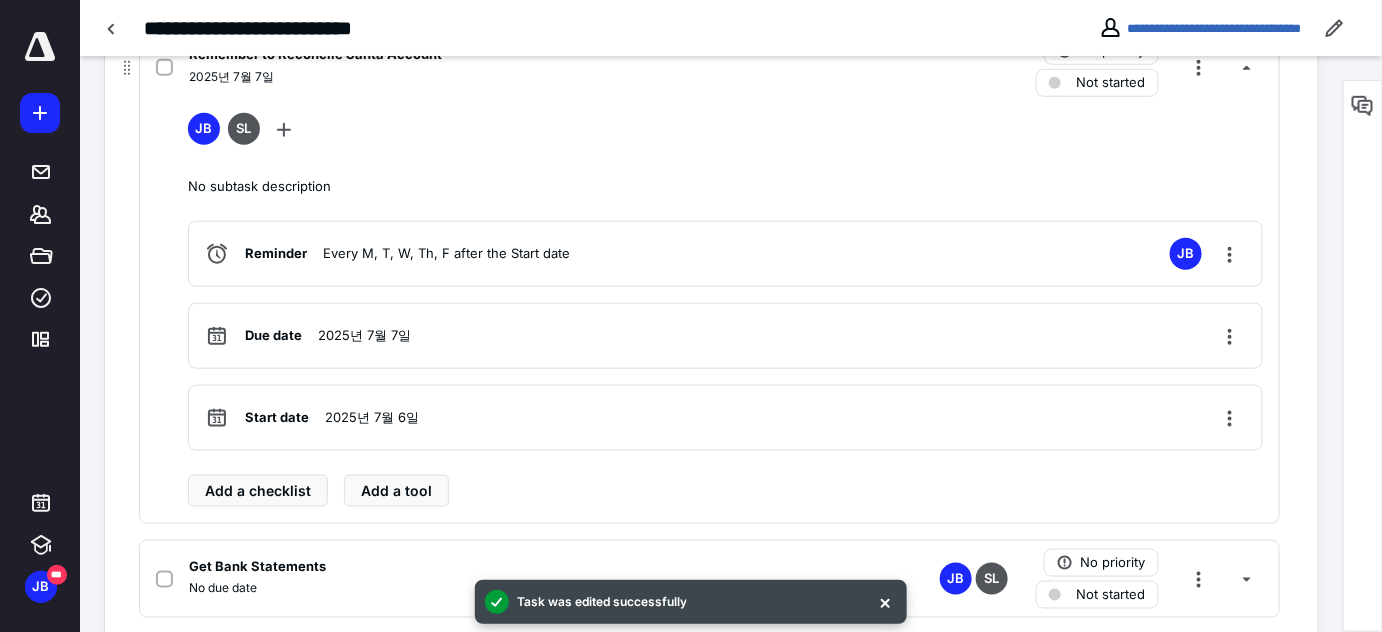 scroll, scrollTop: 454, scrollLeft: 0, axis: vertical 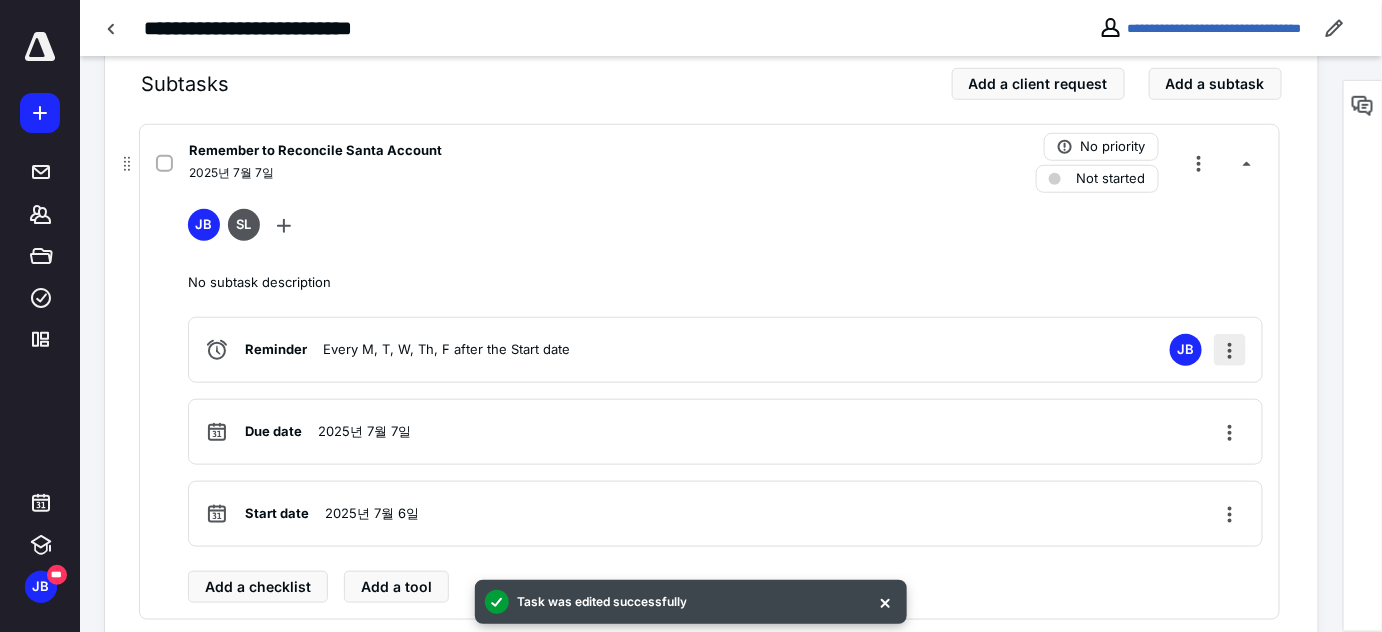 click at bounding box center [1230, 350] 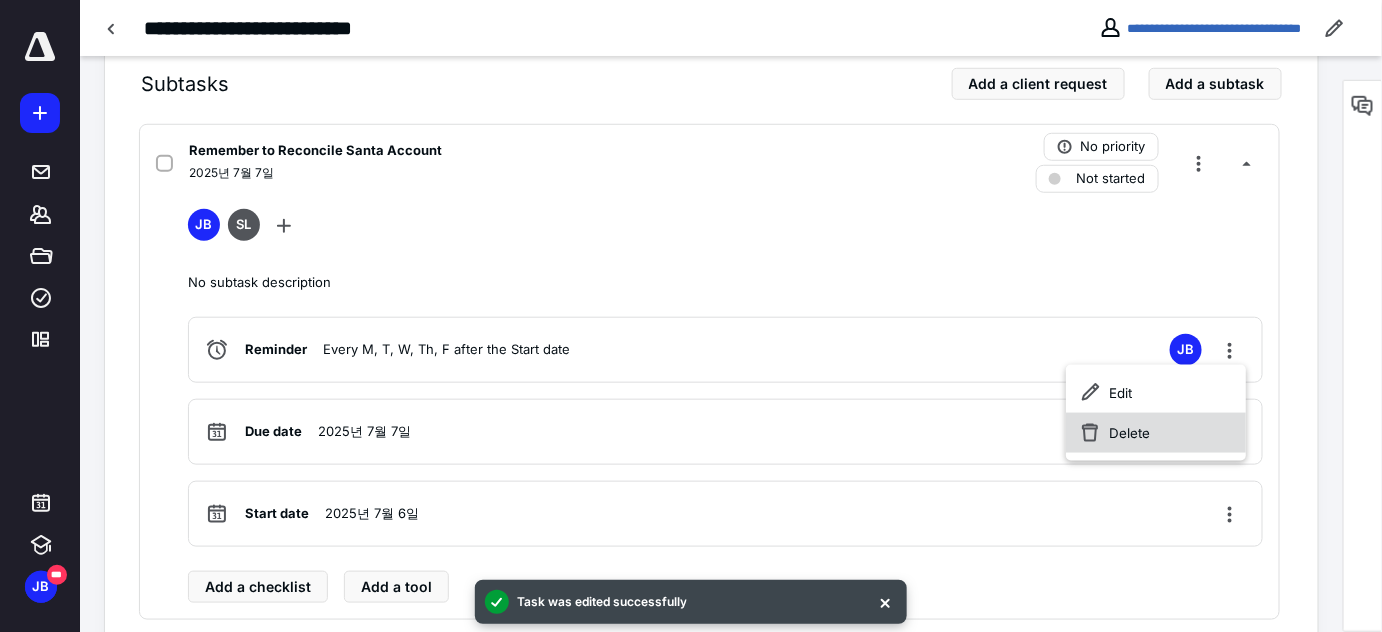 click on "Delete" at bounding box center (1156, 433) 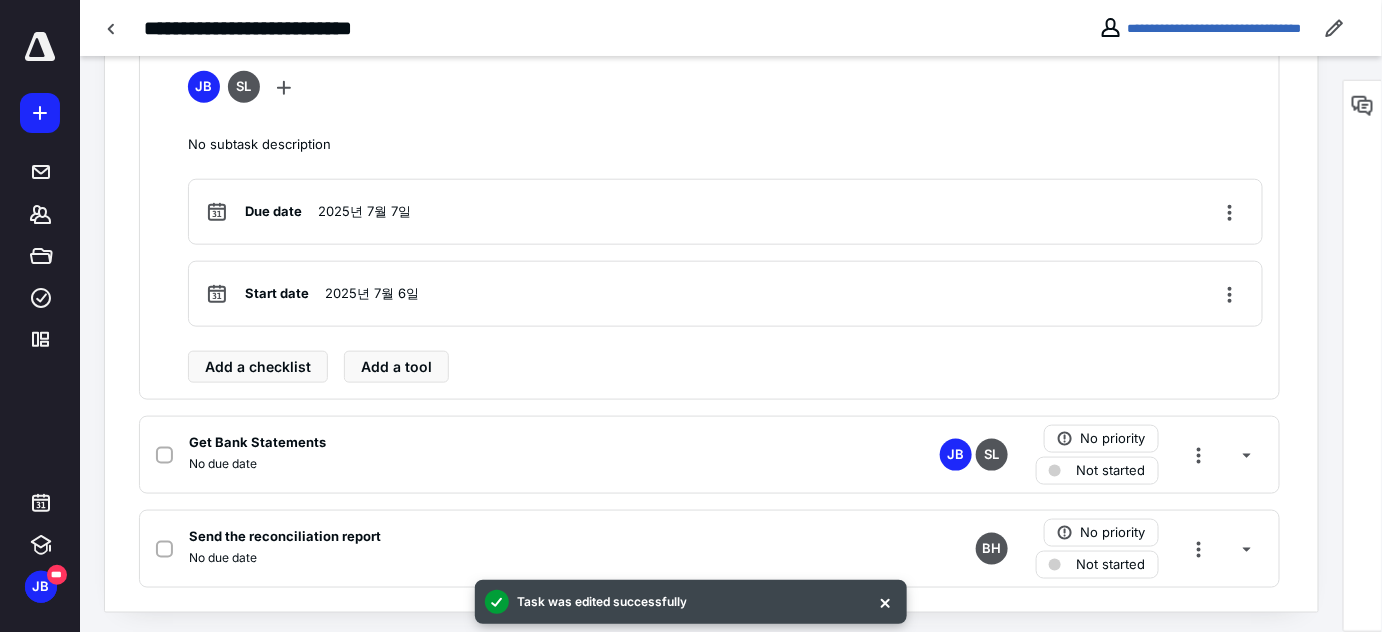 scroll, scrollTop: 594, scrollLeft: 0, axis: vertical 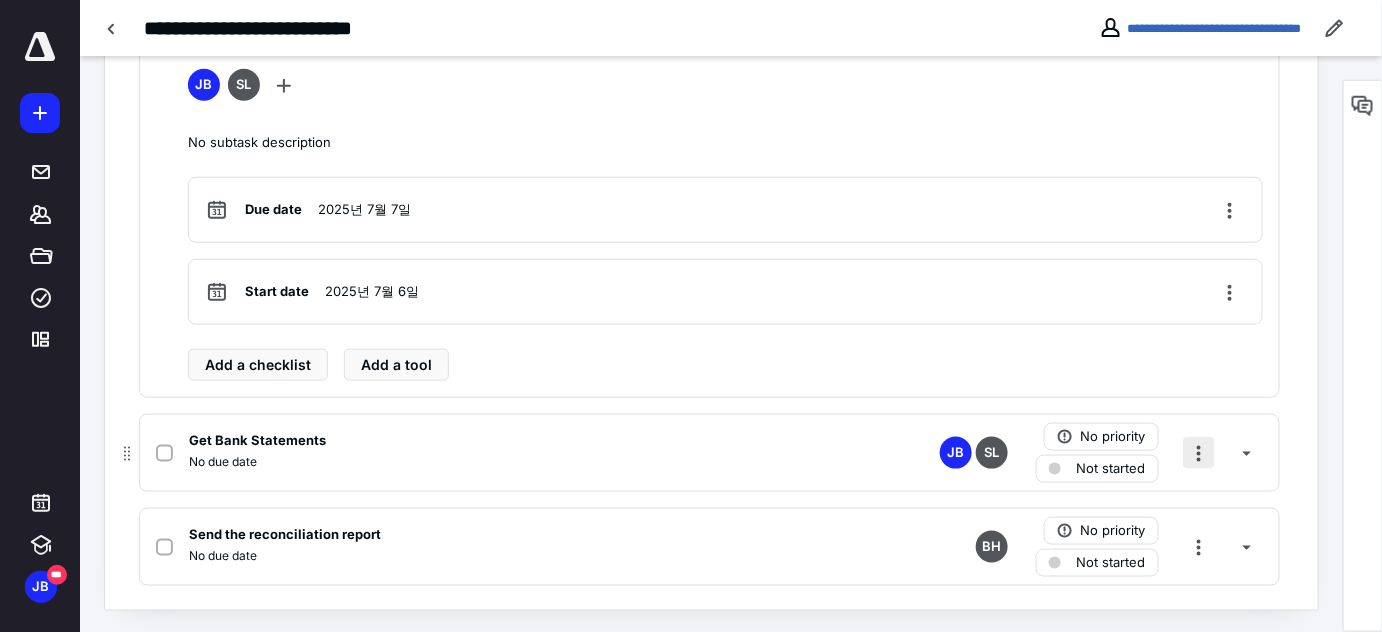click at bounding box center (1199, 453) 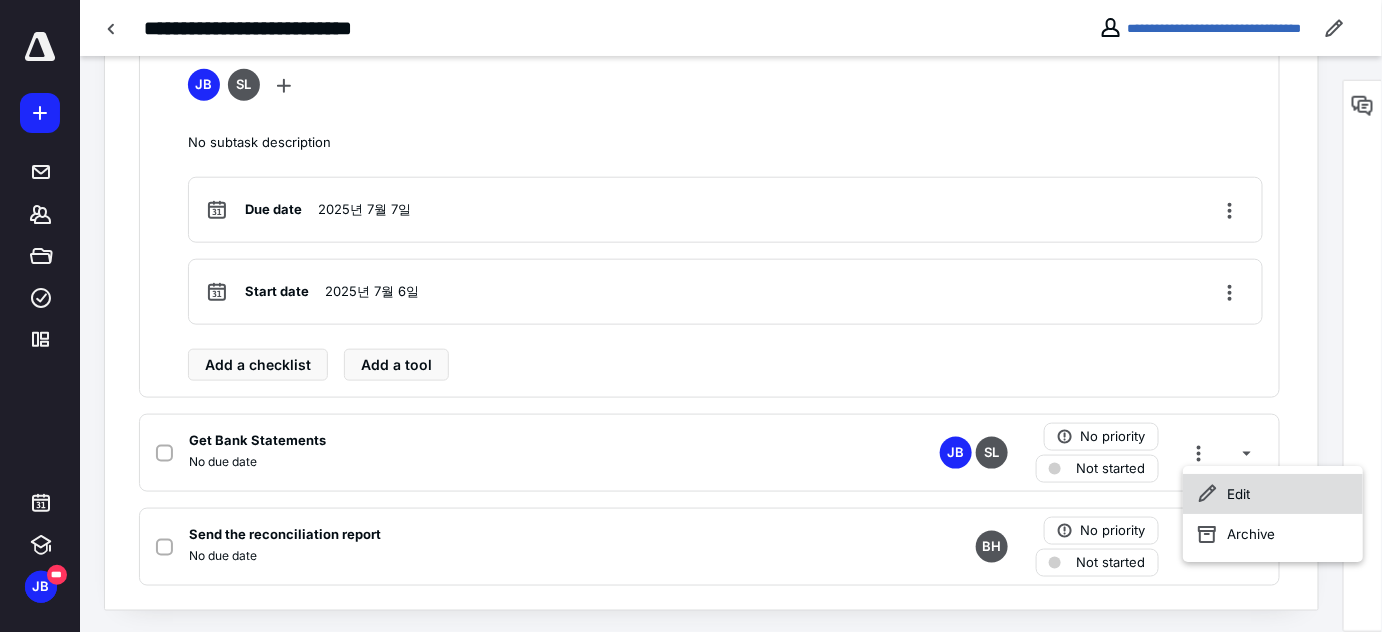click 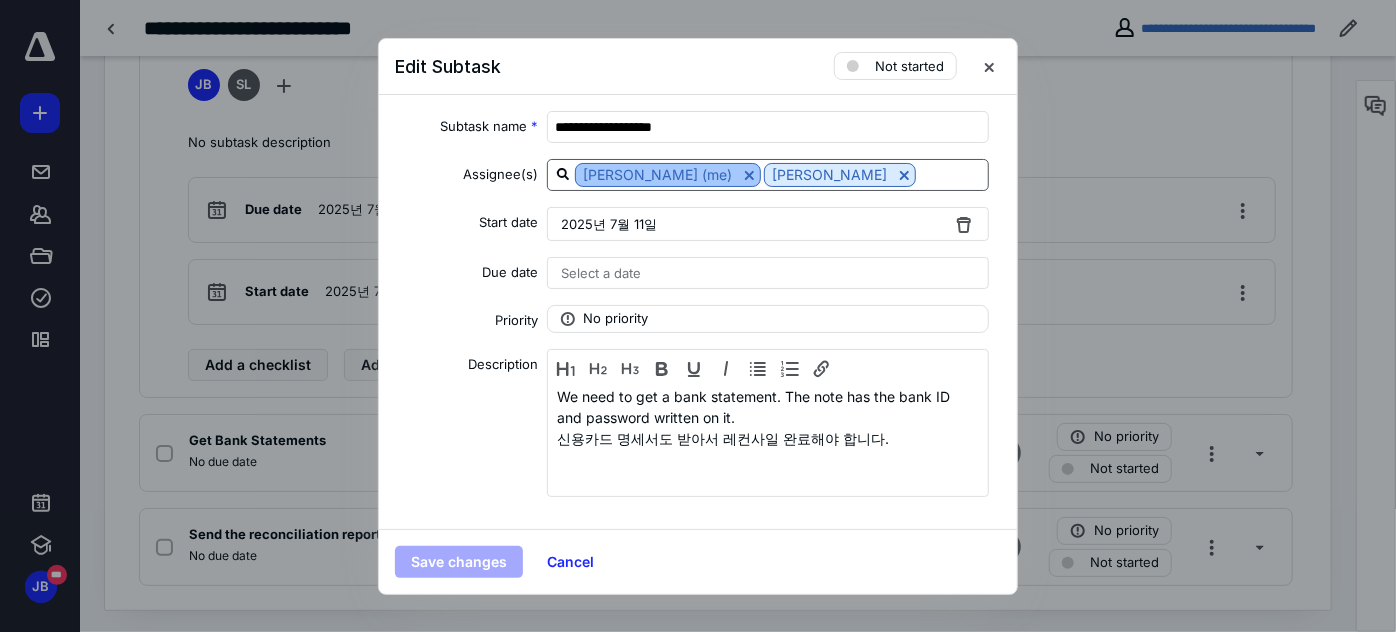 click at bounding box center (749, 175) 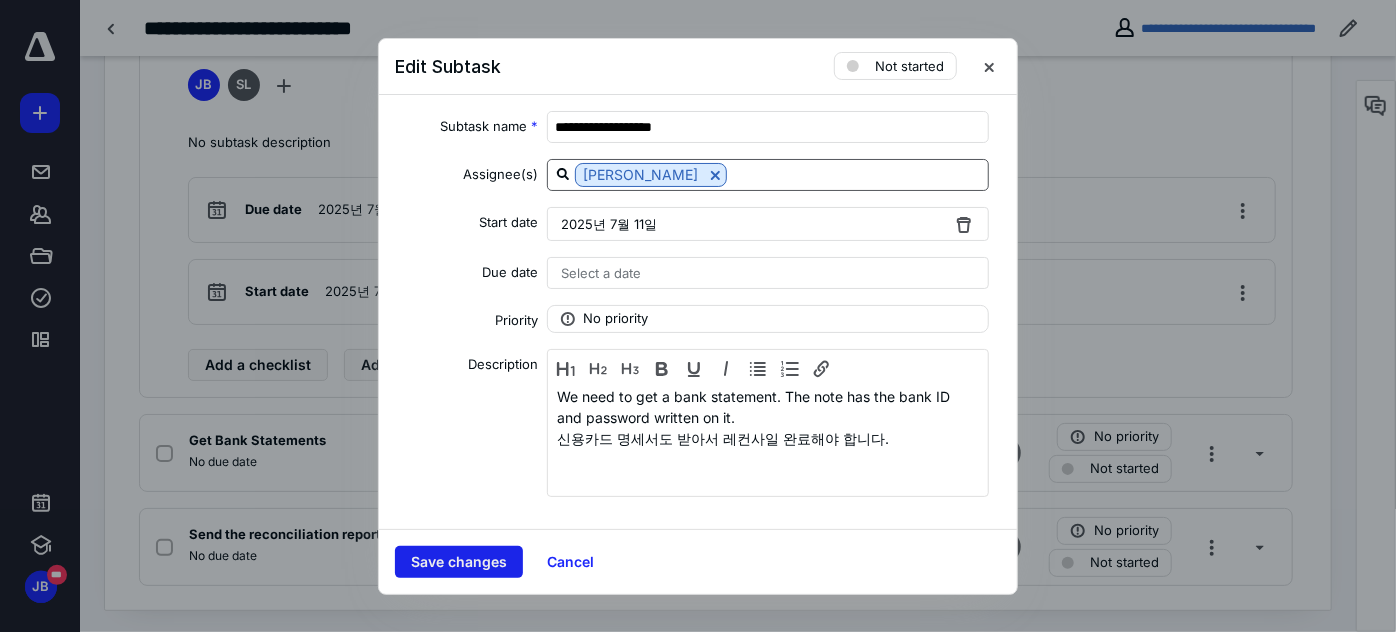 click on "Save changes" at bounding box center [459, 562] 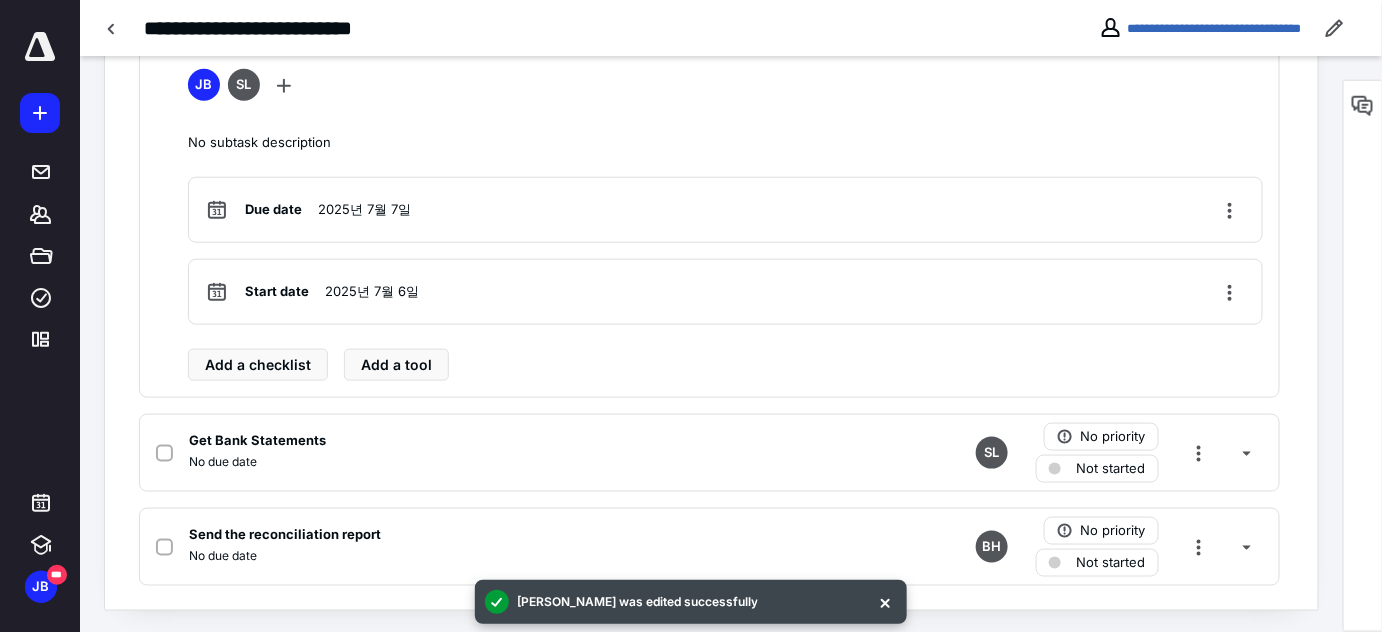 scroll, scrollTop: 230, scrollLeft: 0, axis: vertical 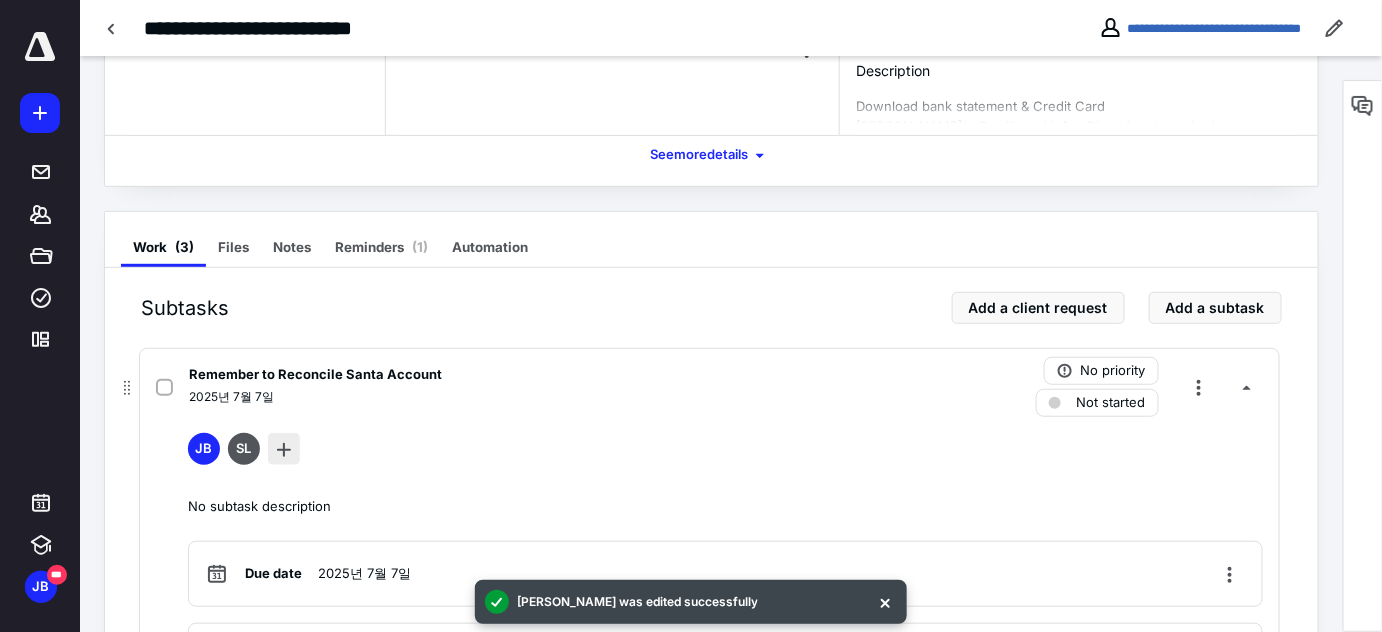 click at bounding box center [284, 449] 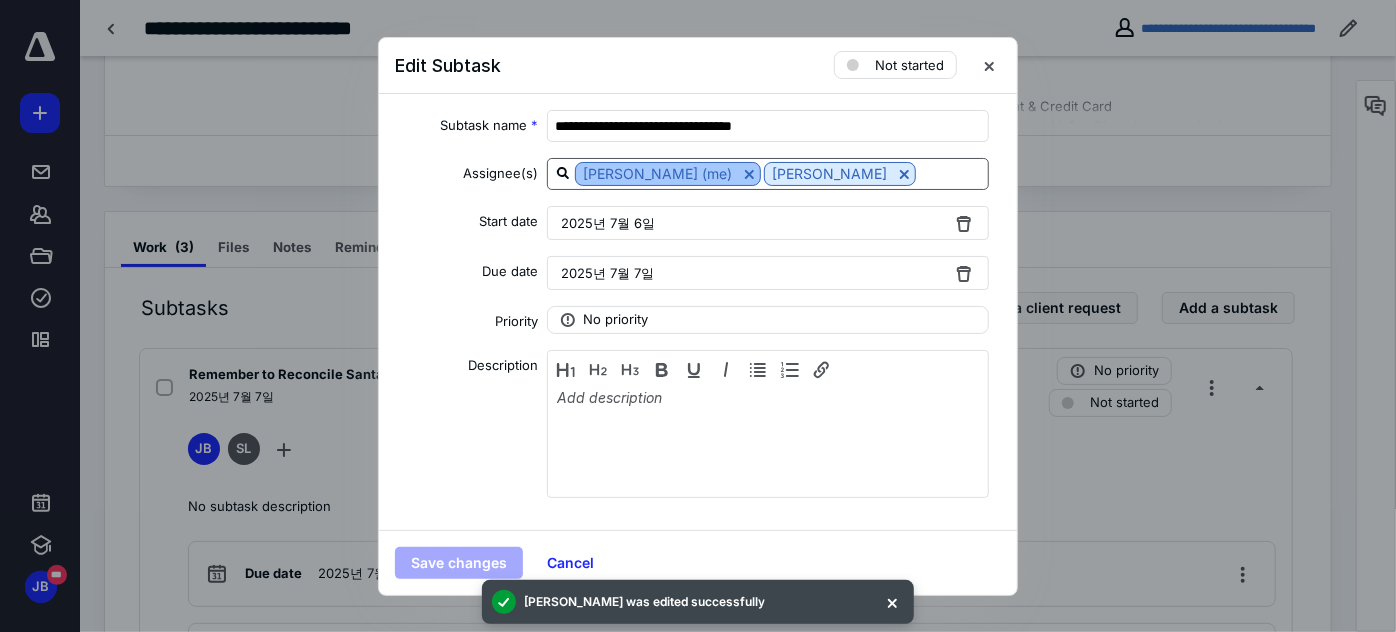 click at bounding box center (749, 174) 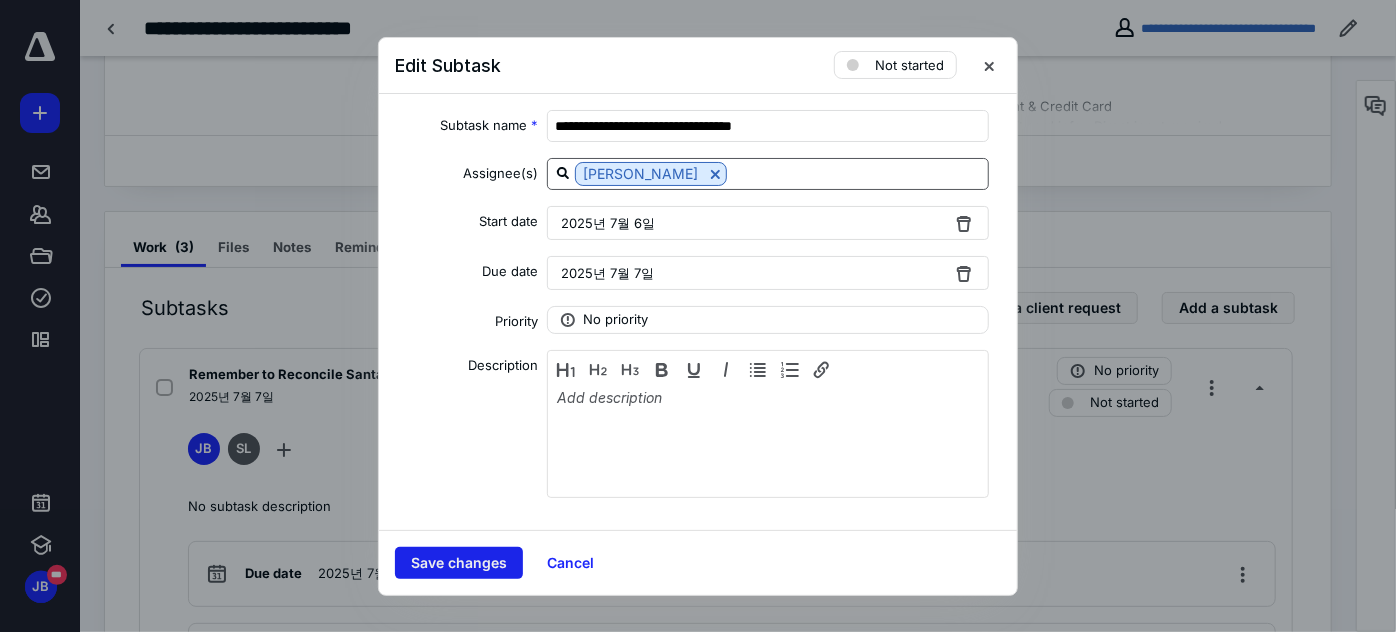 click on "Save changes" at bounding box center [459, 563] 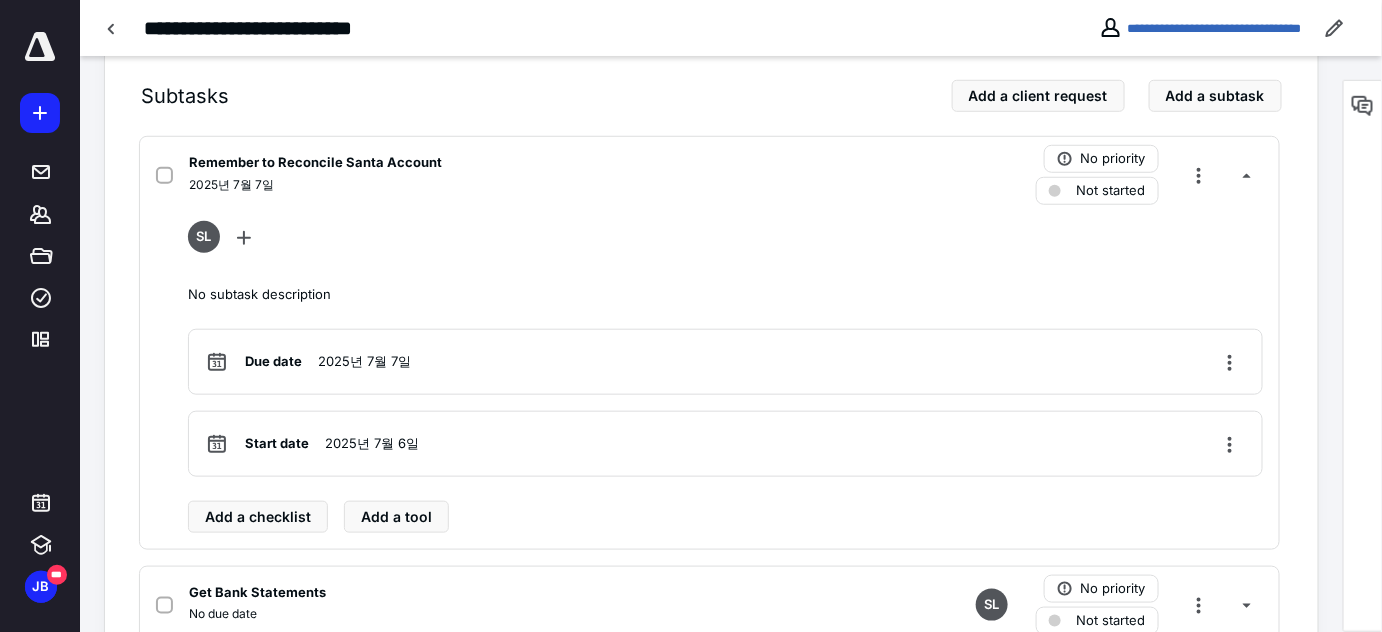 scroll, scrollTop: 230, scrollLeft: 0, axis: vertical 